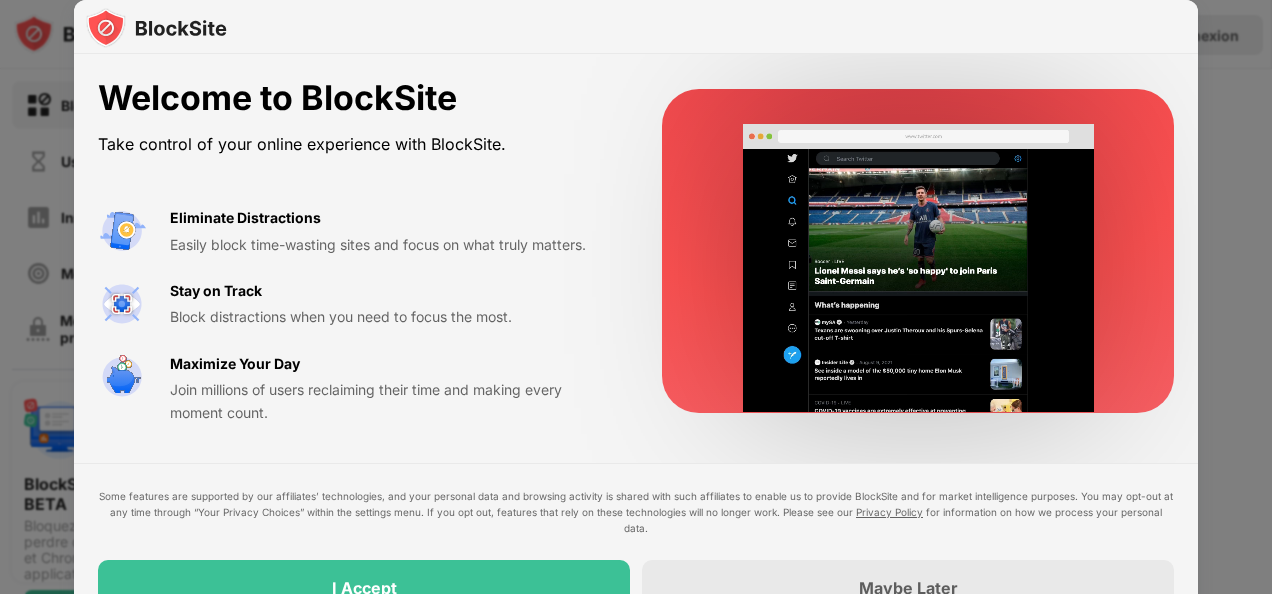 scroll, scrollTop: 0, scrollLeft: 0, axis: both 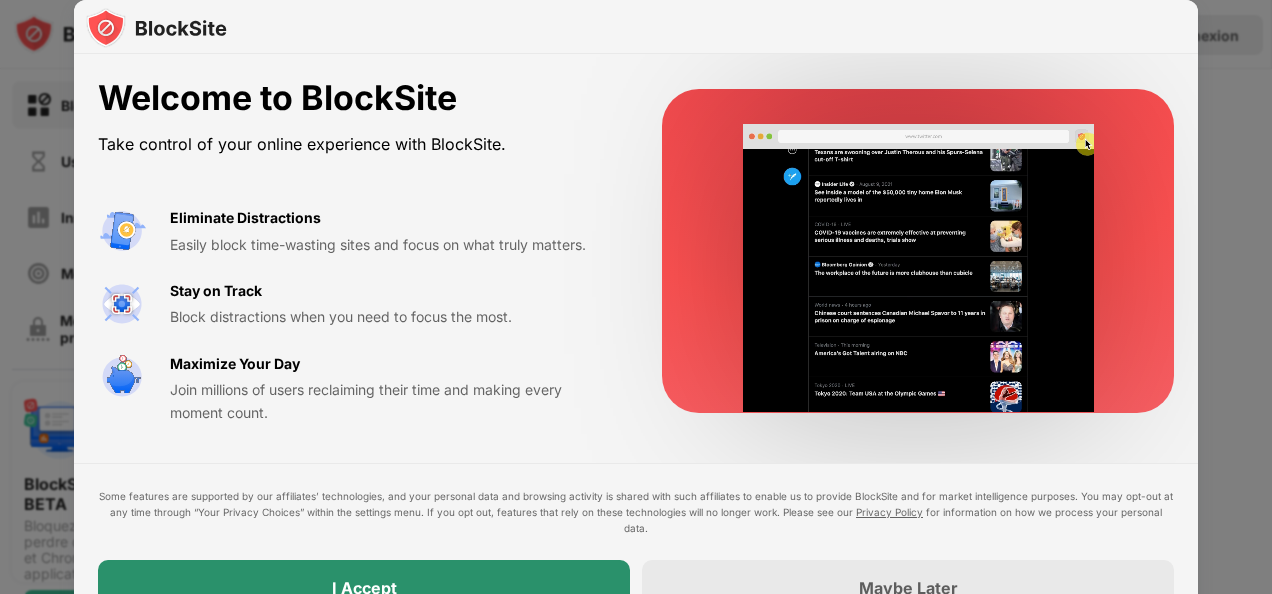 click on "I Accept" at bounding box center [364, 588] 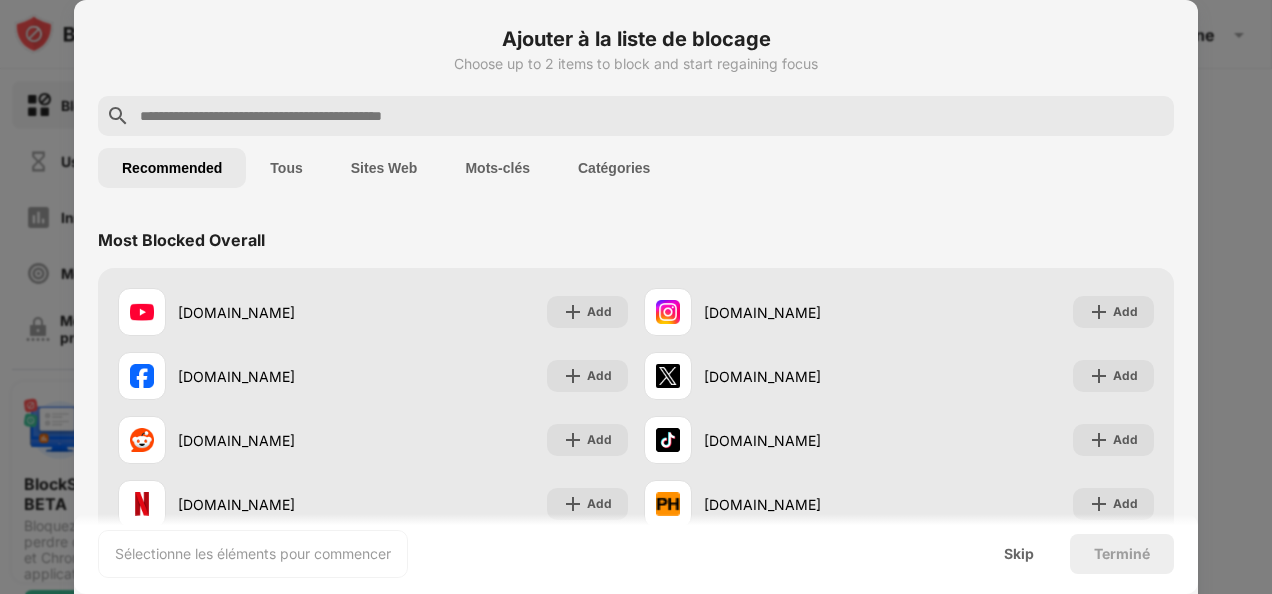 click on "Sites Web" at bounding box center (384, 168) 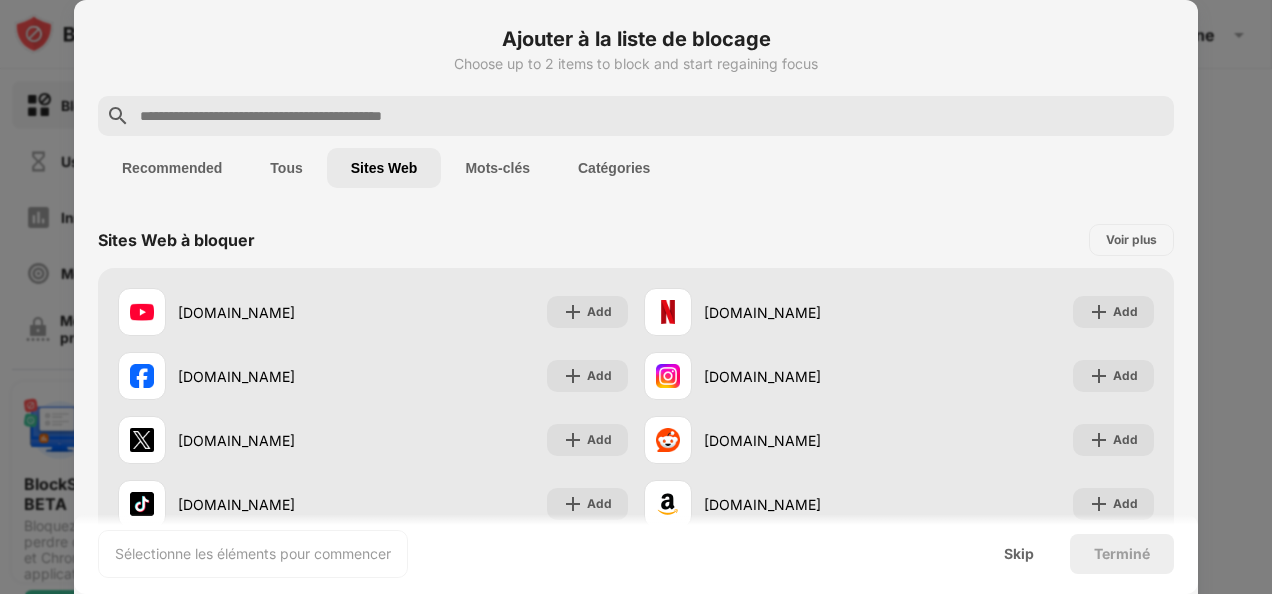 click at bounding box center (652, 116) 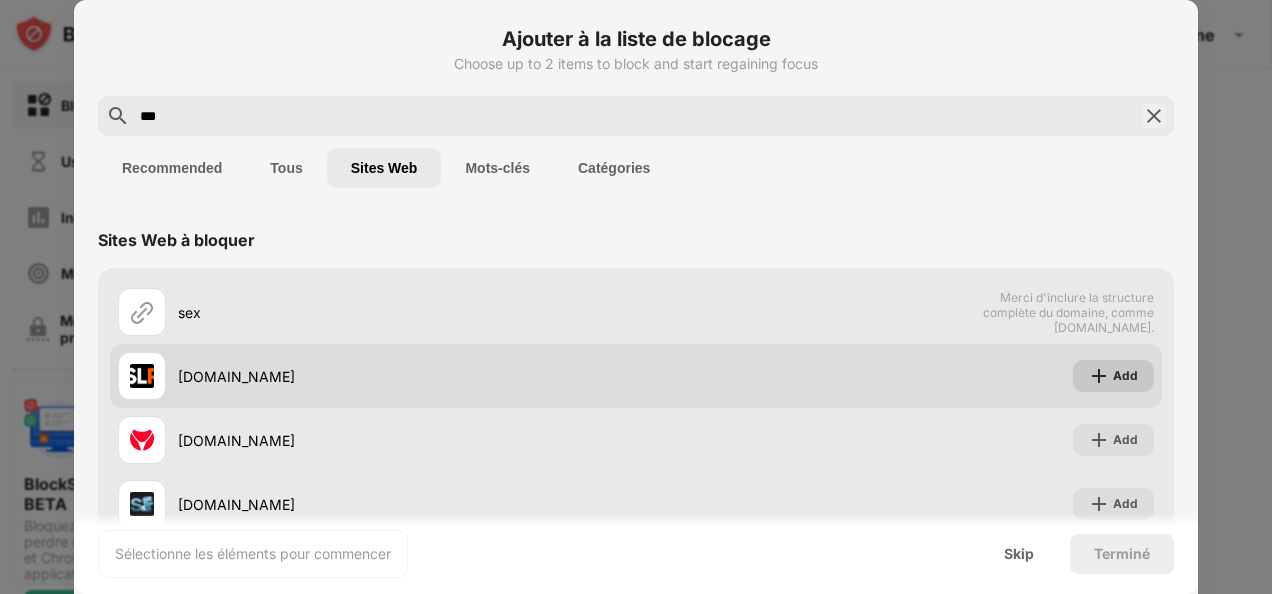 click at bounding box center [1099, 376] 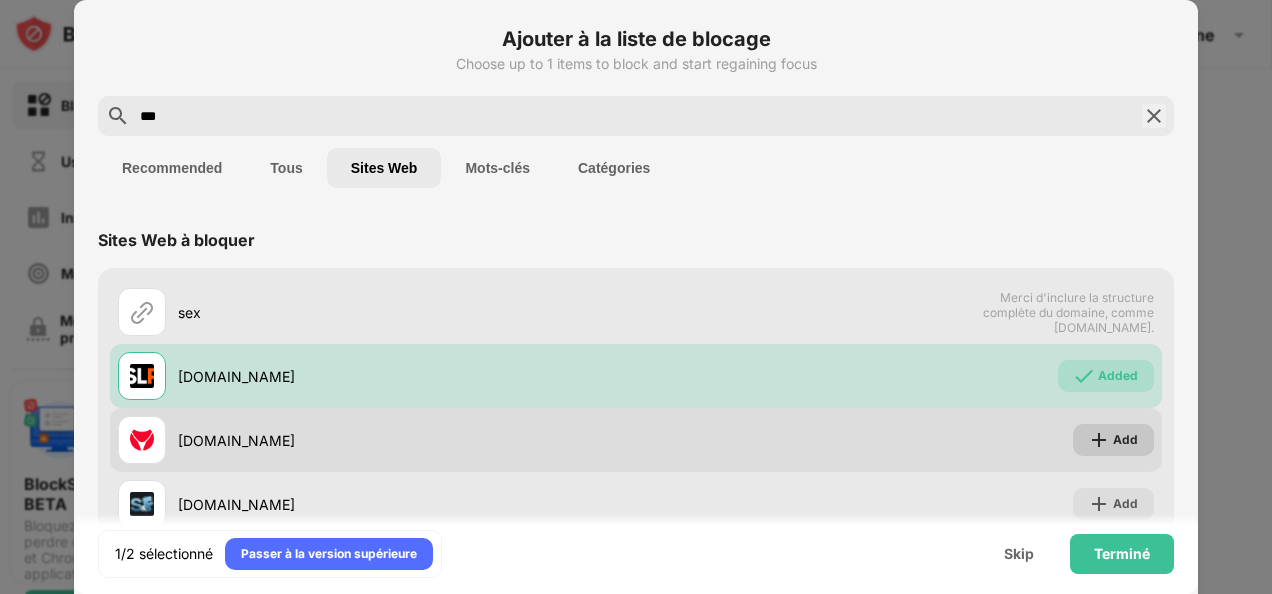 click on "Add" at bounding box center (1113, 440) 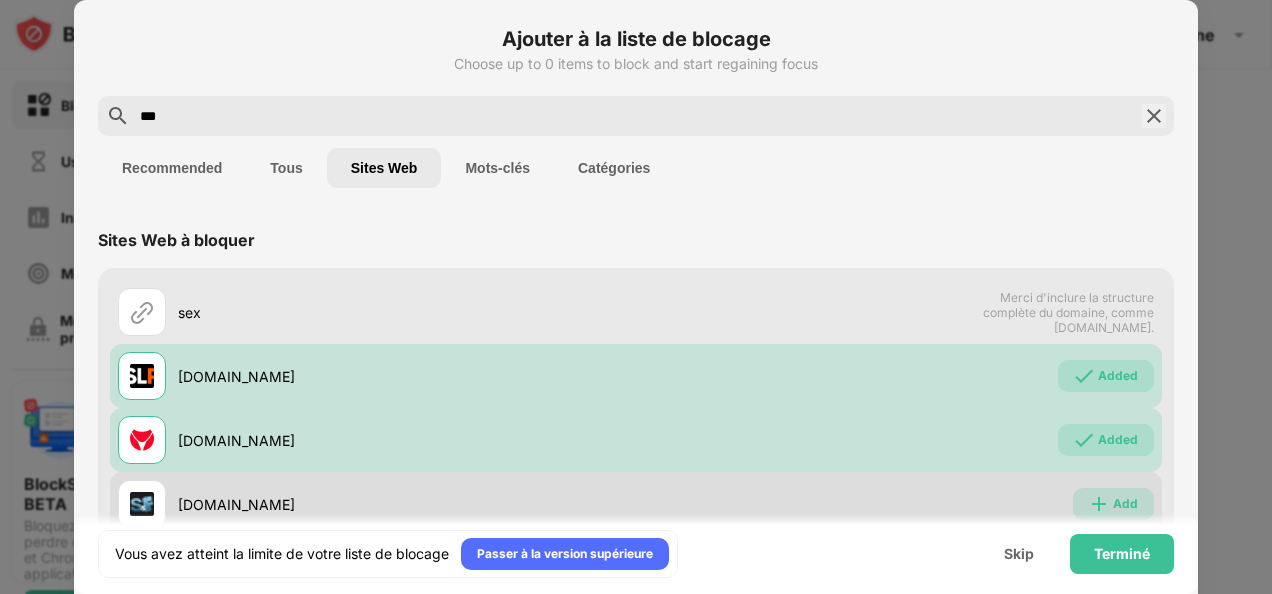 click at bounding box center [1099, 504] 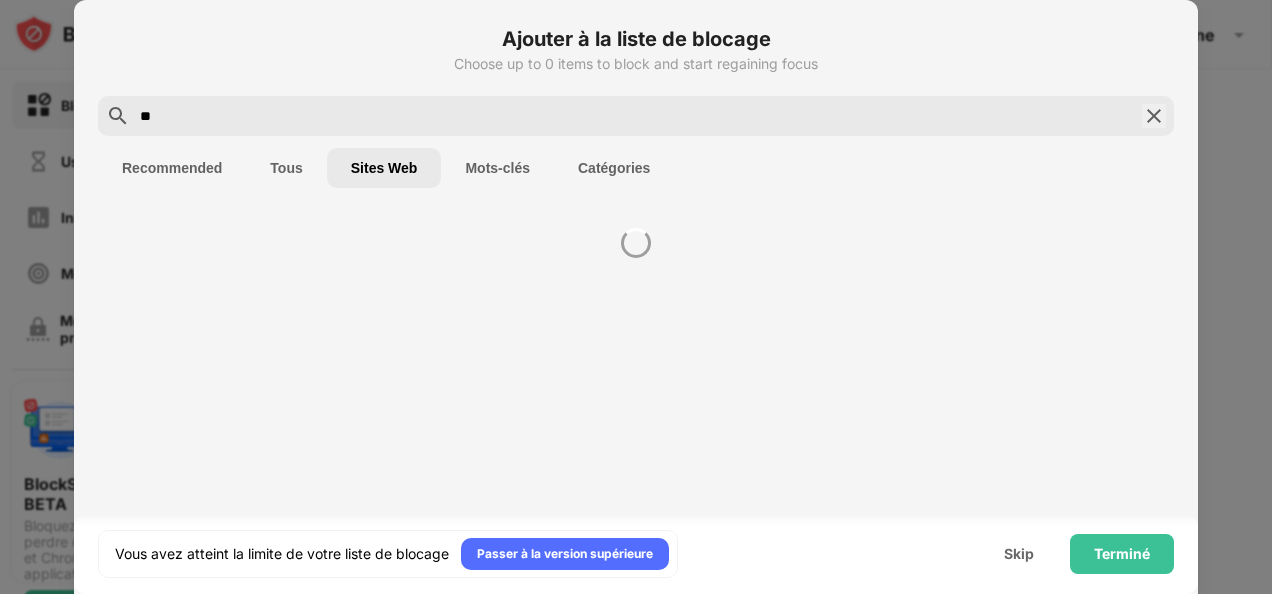 click on "**" at bounding box center (636, 116) 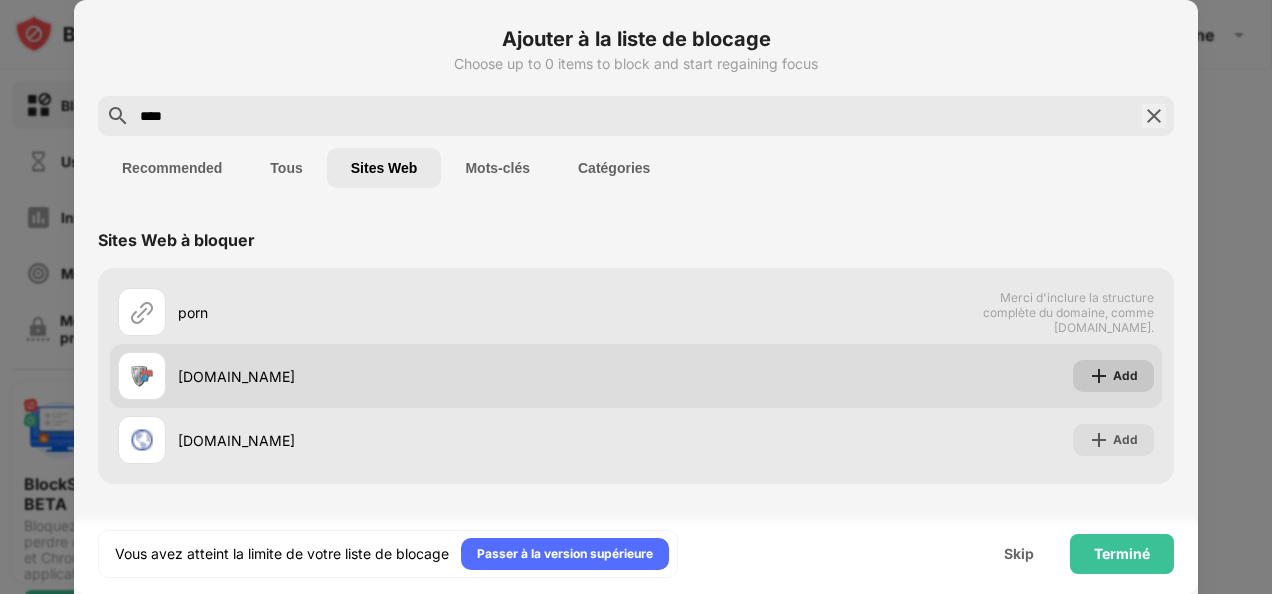 type on "****" 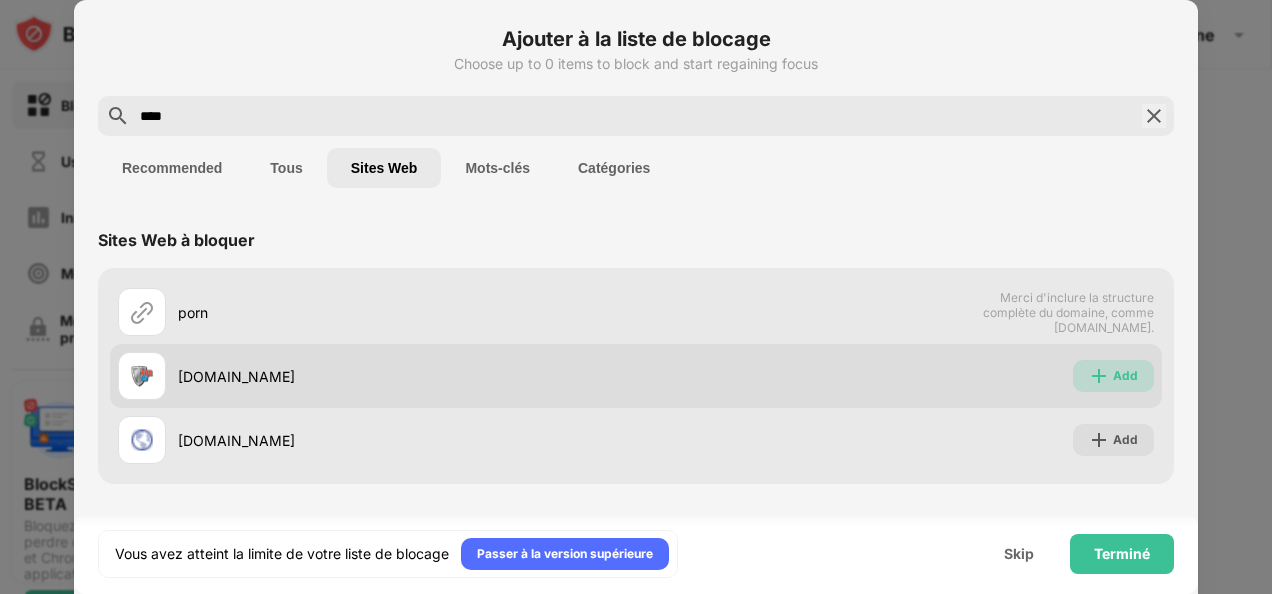 click at bounding box center [1099, 376] 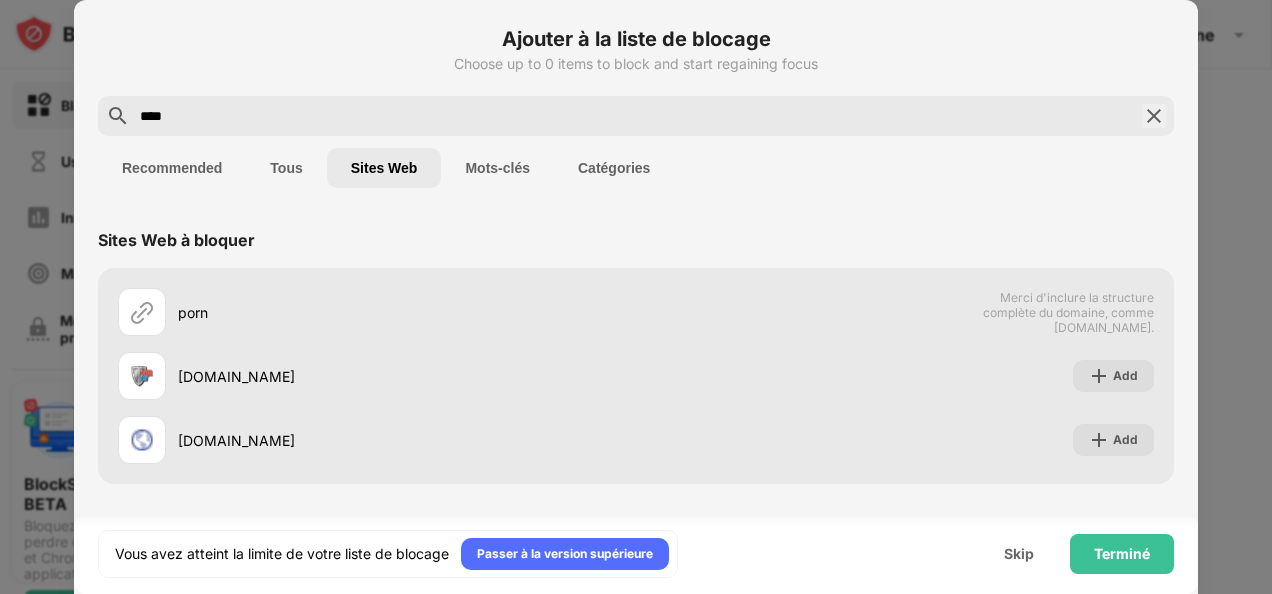 click on "Mots-clés" at bounding box center (497, 168) 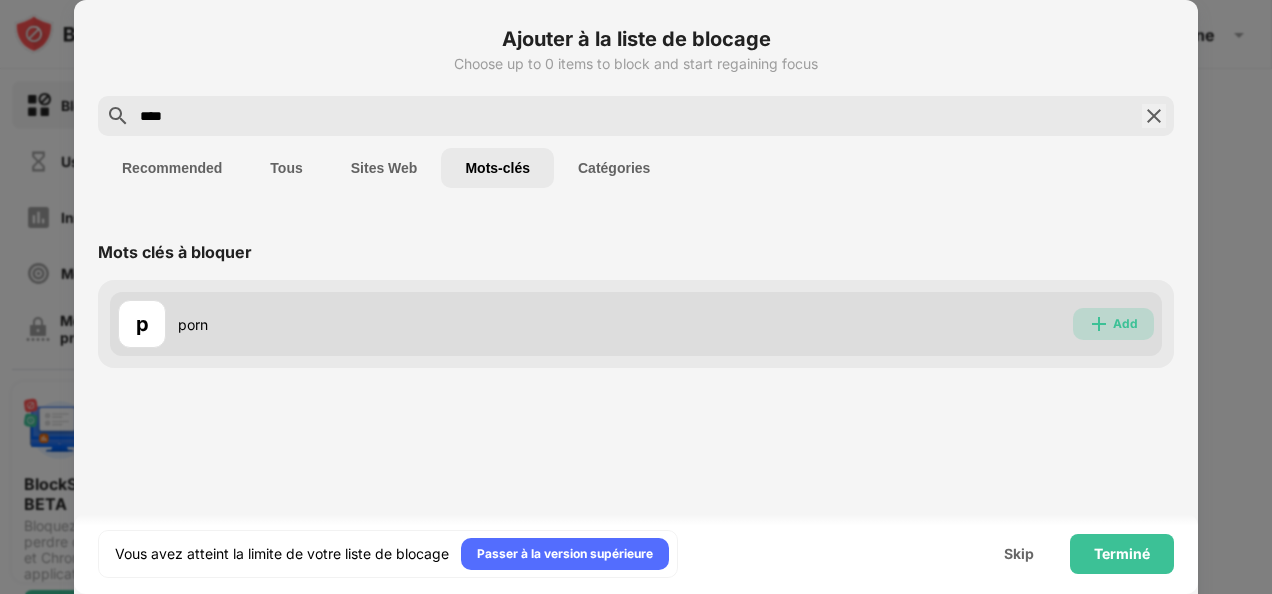 click at bounding box center (1099, 324) 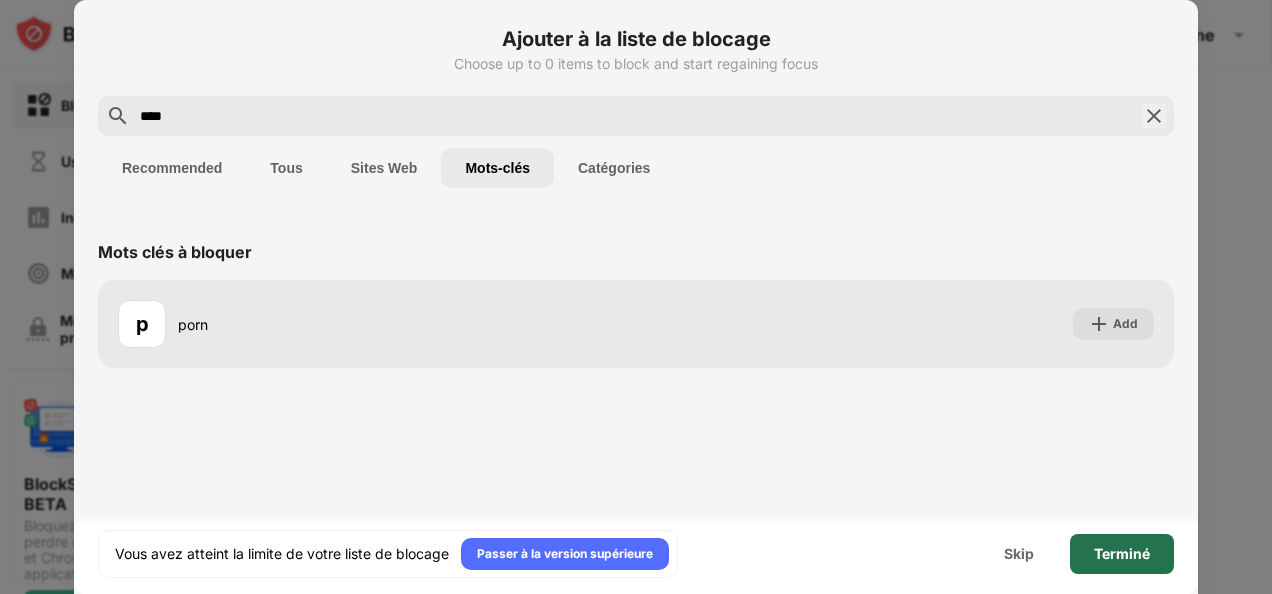 click on "Terminé" at bounding box center (1122, 554) 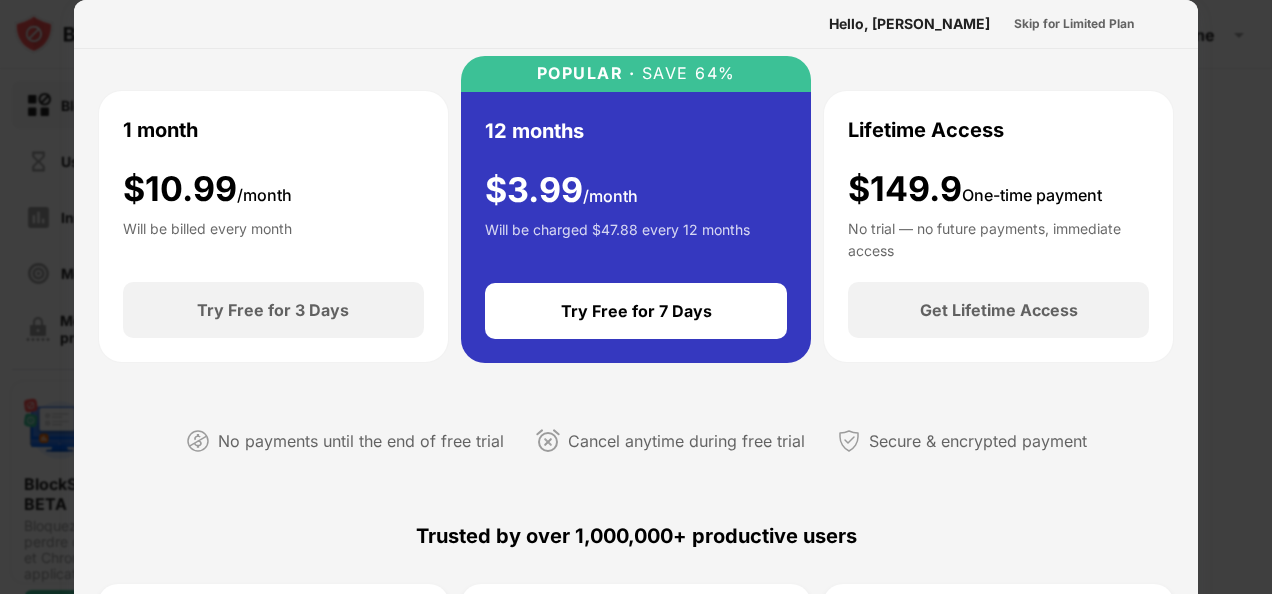 scroll, scrollTop: 0, scrollLeft: 0, axis: both 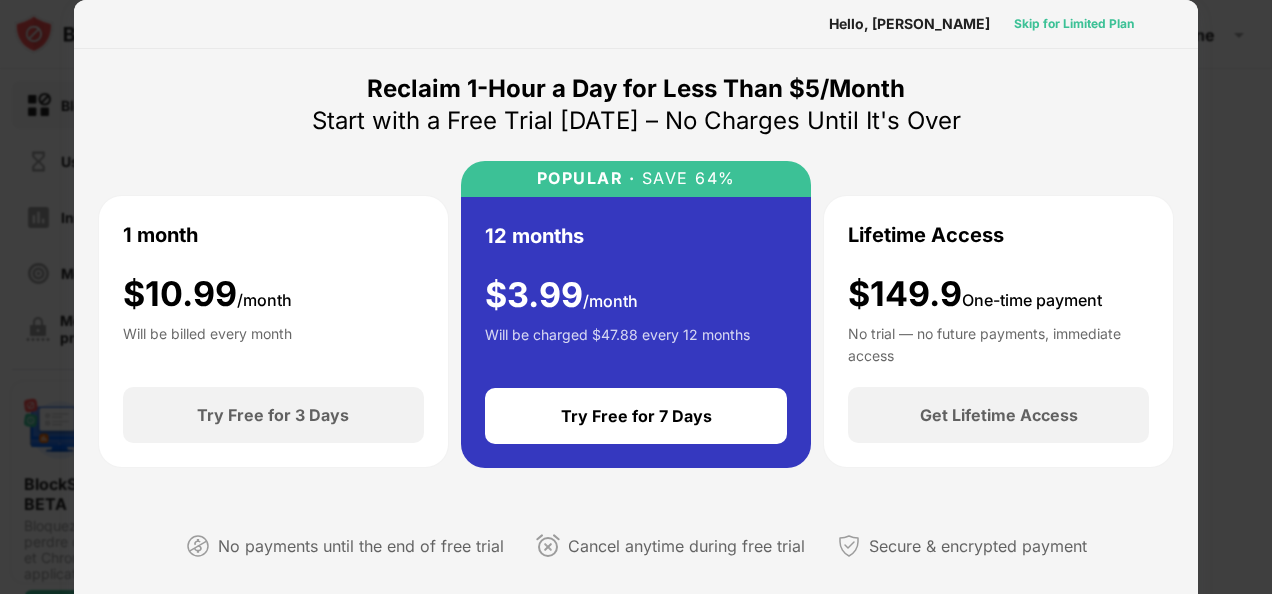 click on "Skip for Limited Plan" at bounding box center (1074, 24) 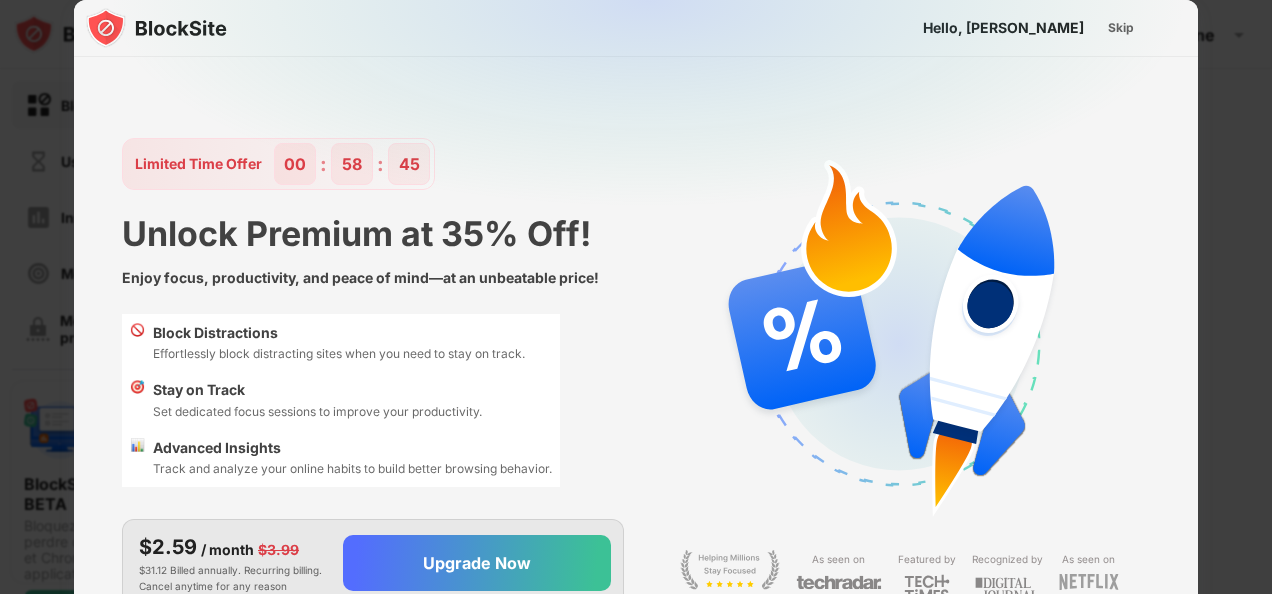 scroll, scrollTop: 48, scrollLeft: 0, axis: vertical 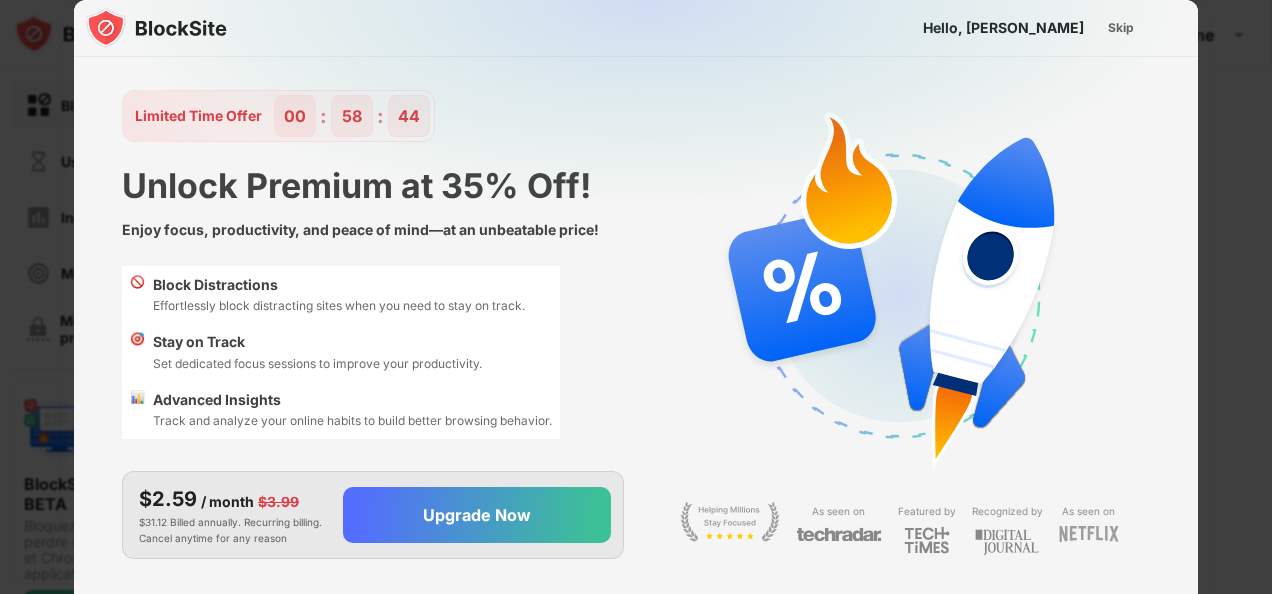 click on "Bloquer les sites Usage Limit Insights Mode Focus Mot de passe de protection Page de bloc personnalisée Paramêtres À propos Blocage Synchronisation avec d'autres appareils Désactivé BlockSite pour Windows BETA Bloquez les sites qui vous font perdre du temps sur Edge, Firefox et Chrome avec une seule application ! Essayez dès maintenant 0 0 Amine Amine Hasni View Account Insights Premium Rewards Settings Support Log Out Liste de blocage Bloquer les sites en permanence ou selon la programmation Rediriger Cliquez pour définir le site de redirection Programmer Sélectionne les jours et les périodes où la liste de blocage sera active. Ajouter à la liste de blocage Articles bloqués Mode liste blanche Bloque tous les sites Web, sauf ceux qui figurent dans ta liste blanche. Le mode liste blanche ne fonctionne qu'avec les URL et n'inclut pas les catégories ou les mots-clés. sexlikereal.com Site Web sexycandidgirls.com Site Web 🔞 Adulte Catégorie Export Import ALLER SANS LIMITE 🙌🏻 Super ! Cool 00" at bounding box center (636, 297) 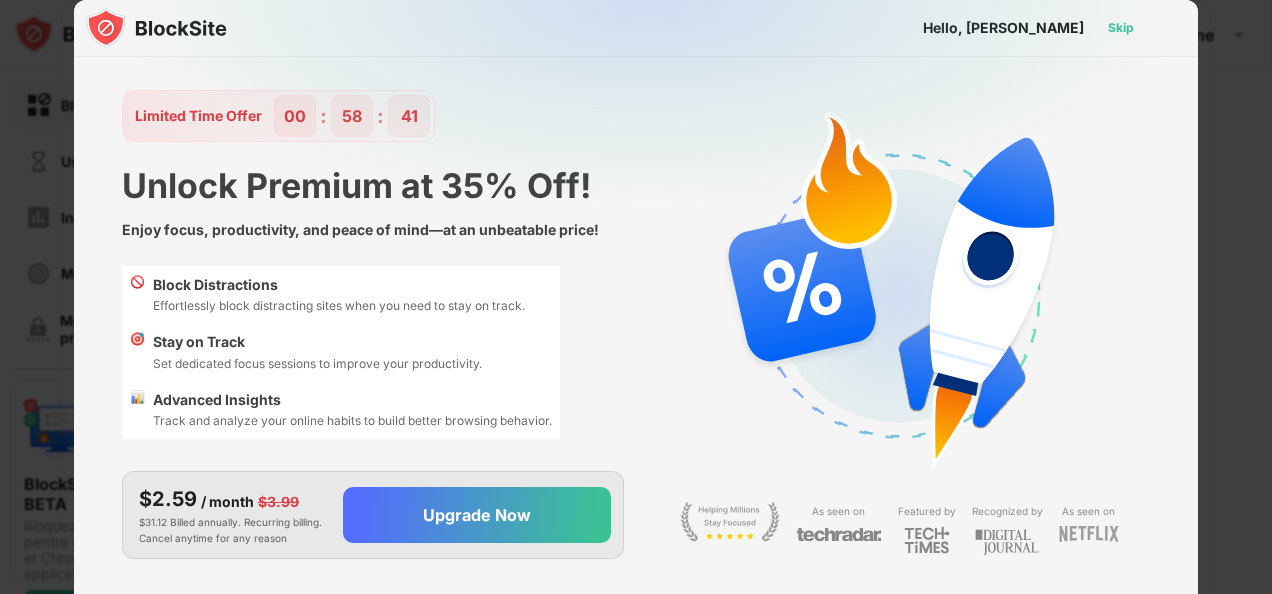 click on "Skip" at bounding box center [1121, 28] 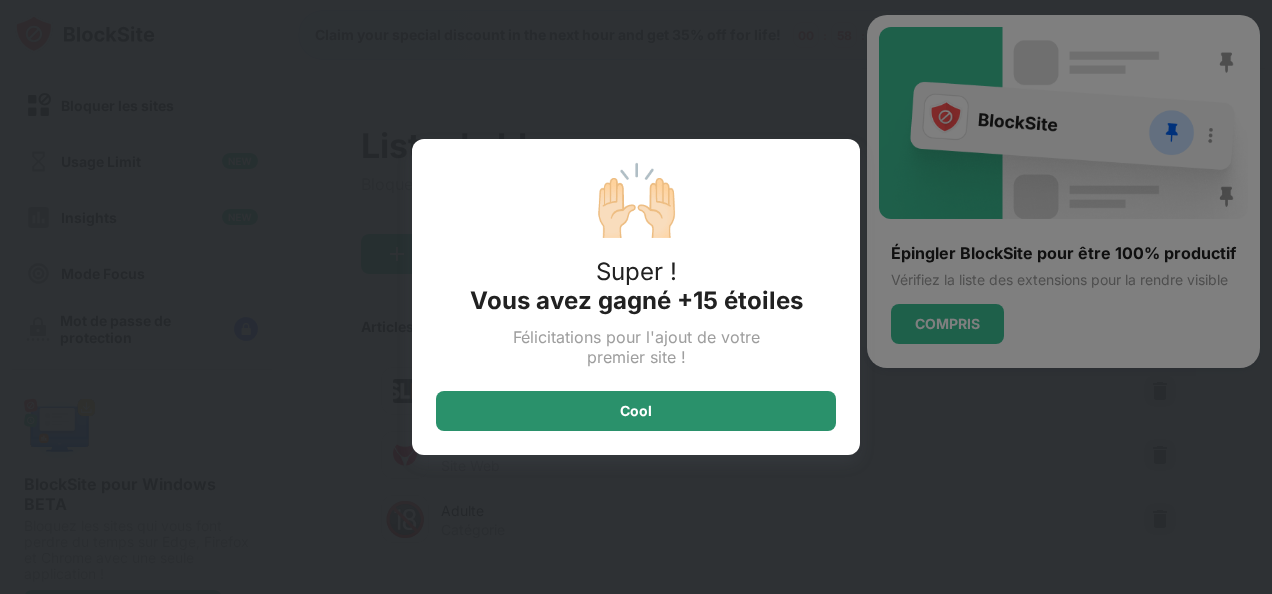 click on "Cool" at bounding box center (636, 411) 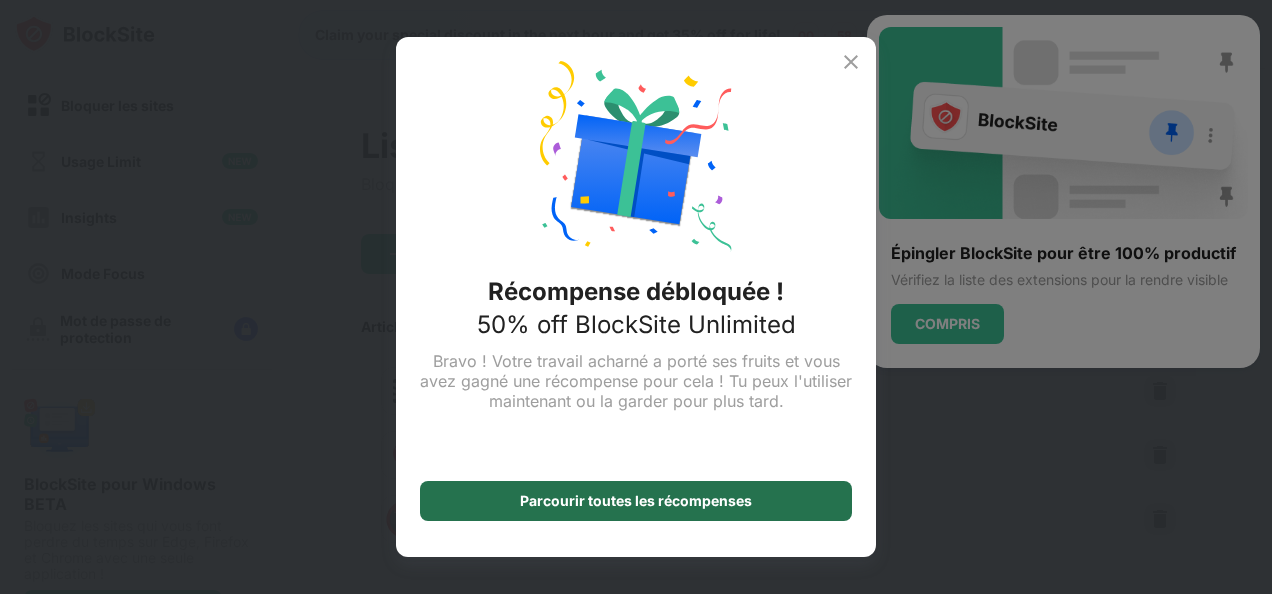 click on "Parcourir toutes les récompenses" at bounding box center (636, 501) 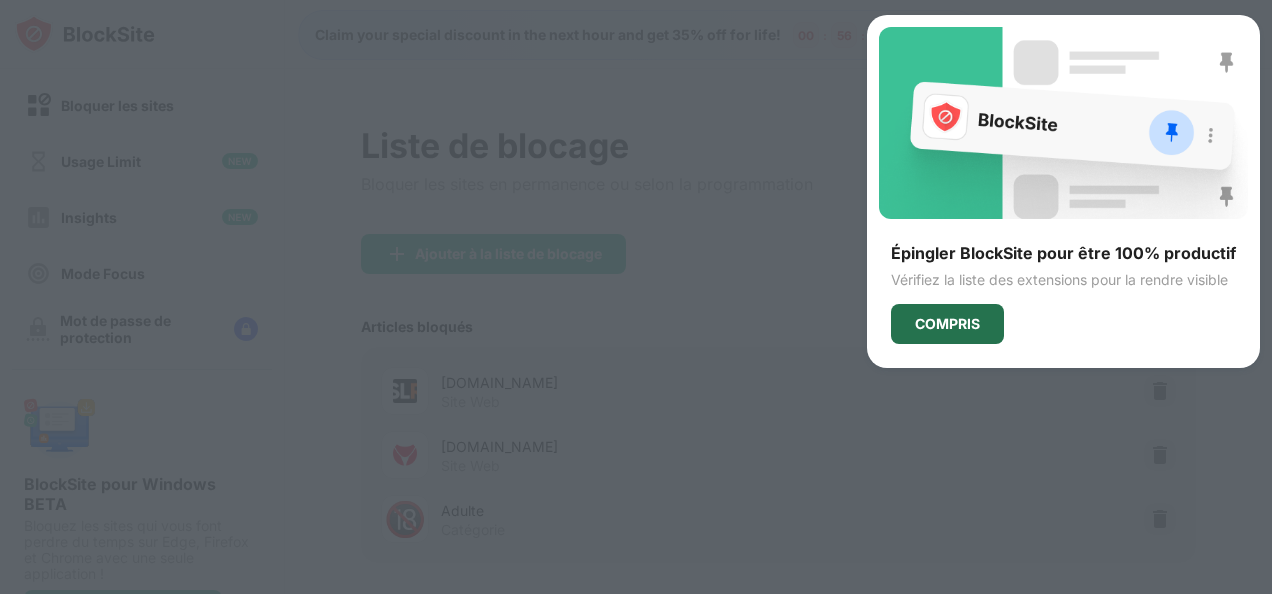 click on "COMPRIS" at bounding box center [947, 324] 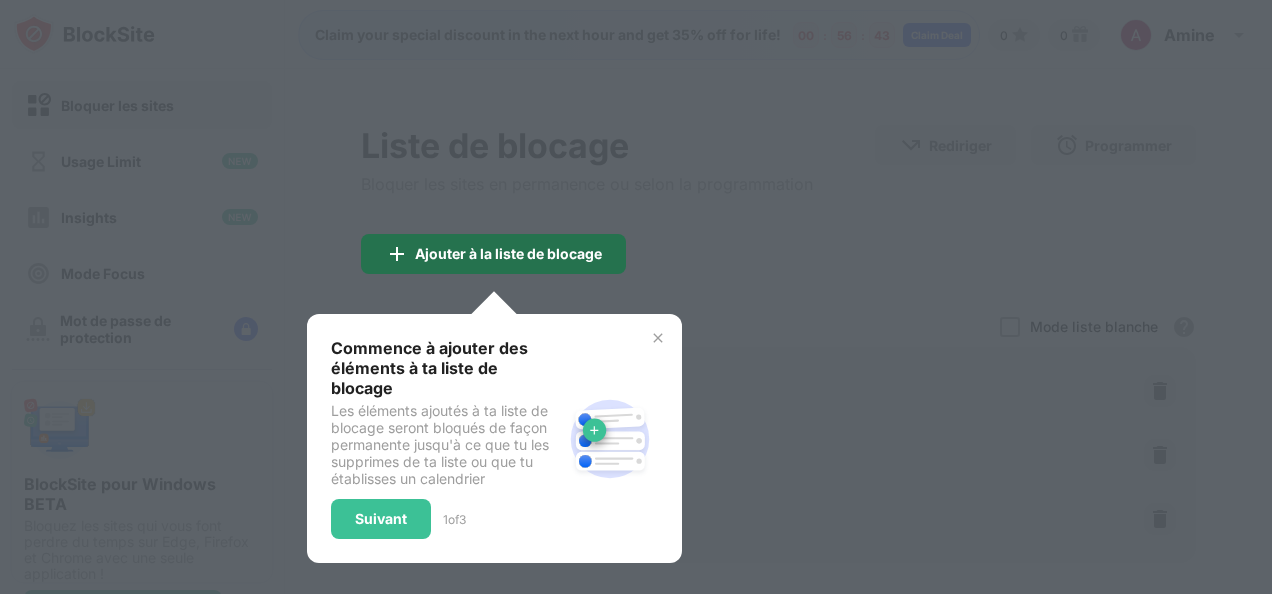 click on "Ajouter à la liste de blocage" at bounding box center (508, 254) 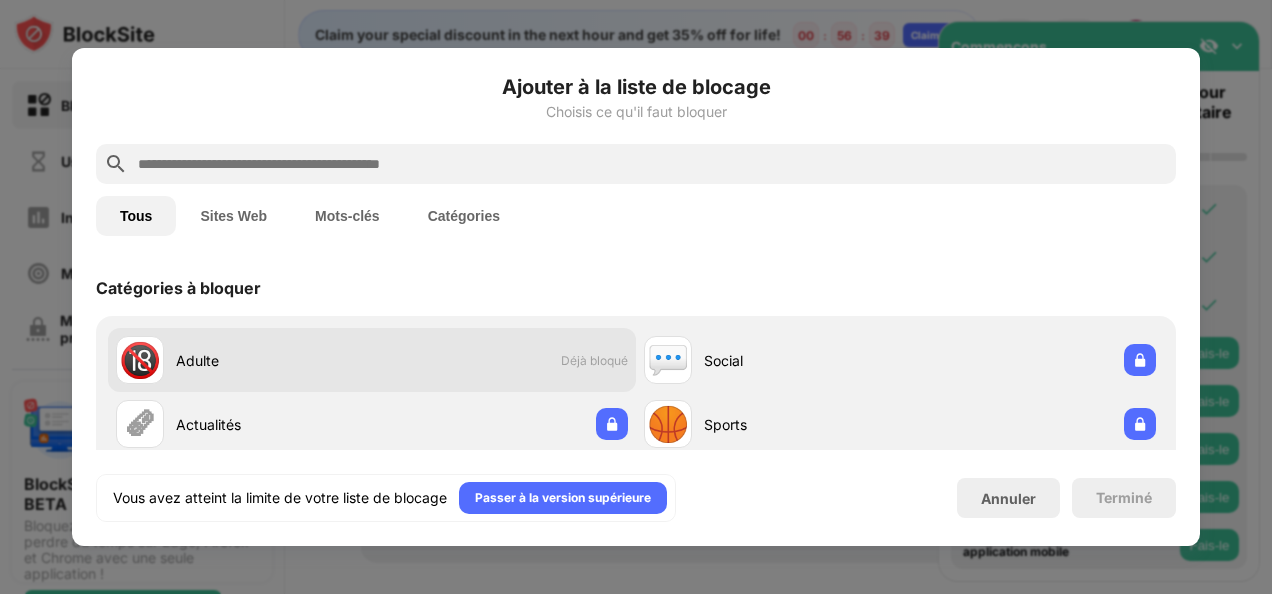 click on "Adulte" at bounding box center (274, 360) 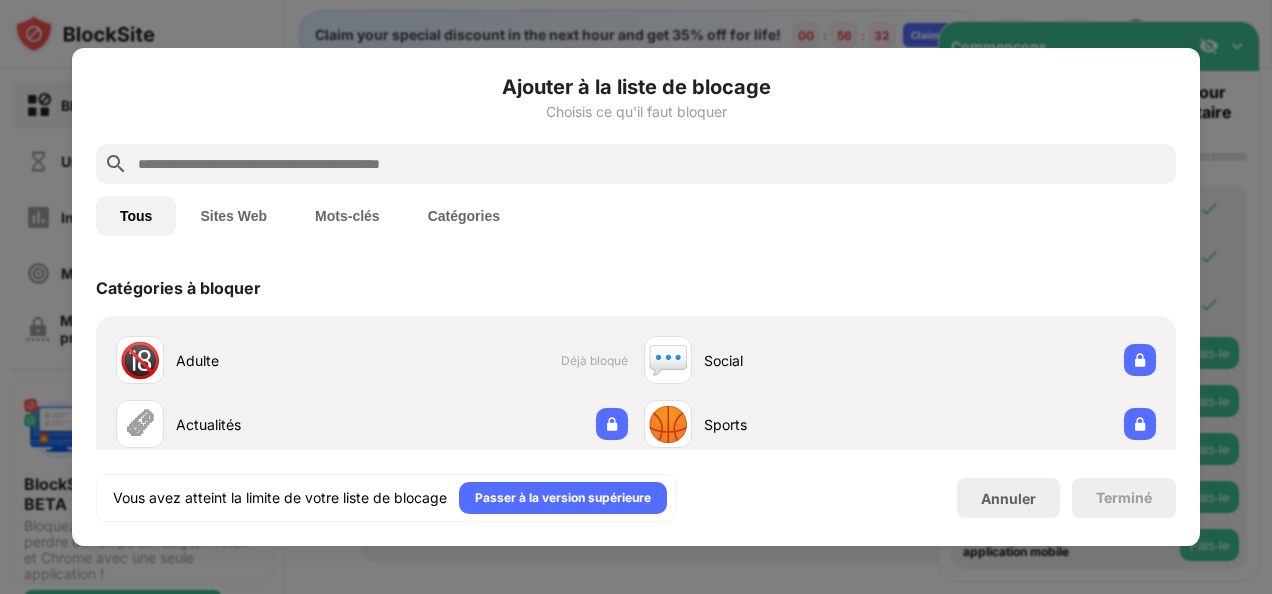 click on "Sites Web" at bounding box center [233, 216] 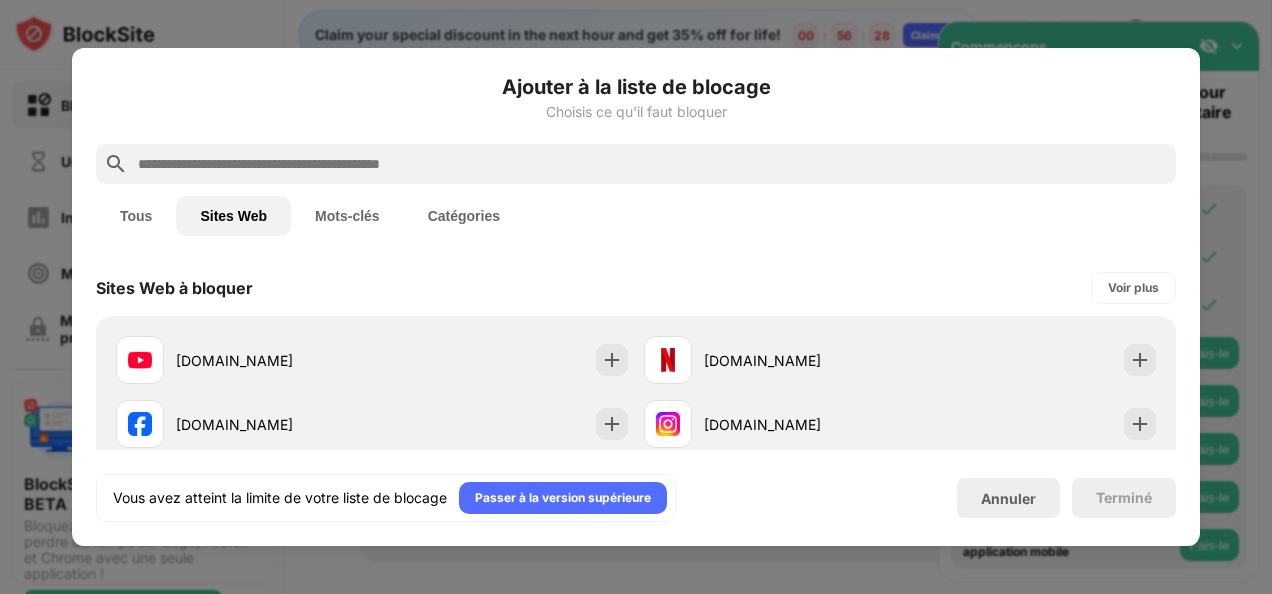 click at bounding box center (652, 164) 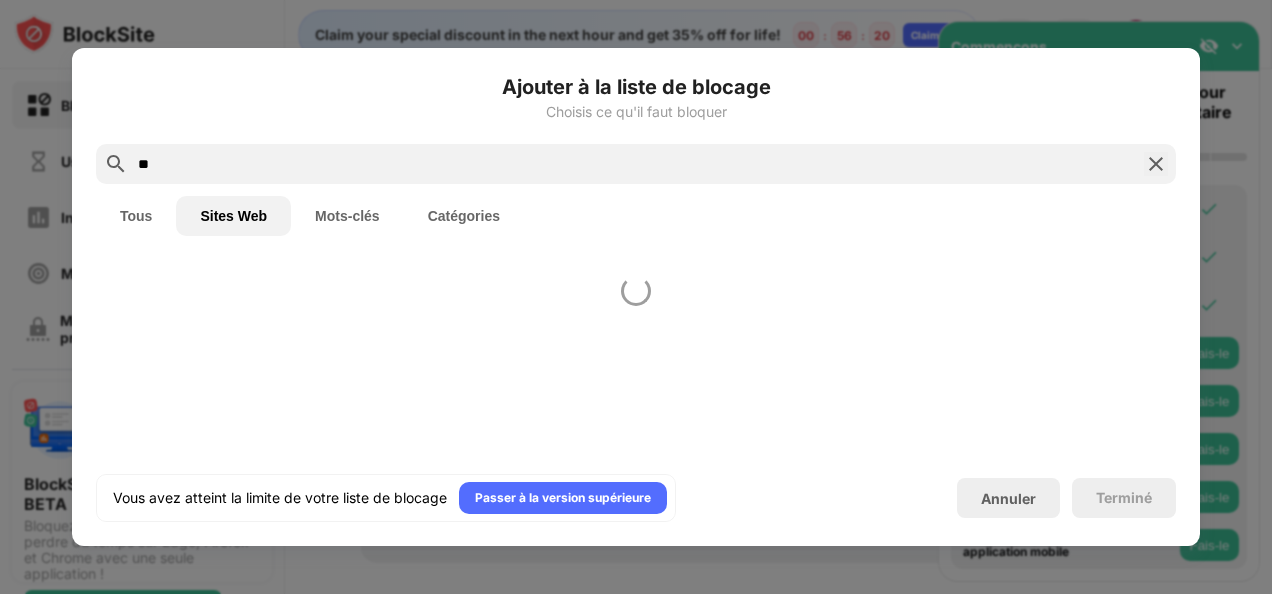 type on "*" 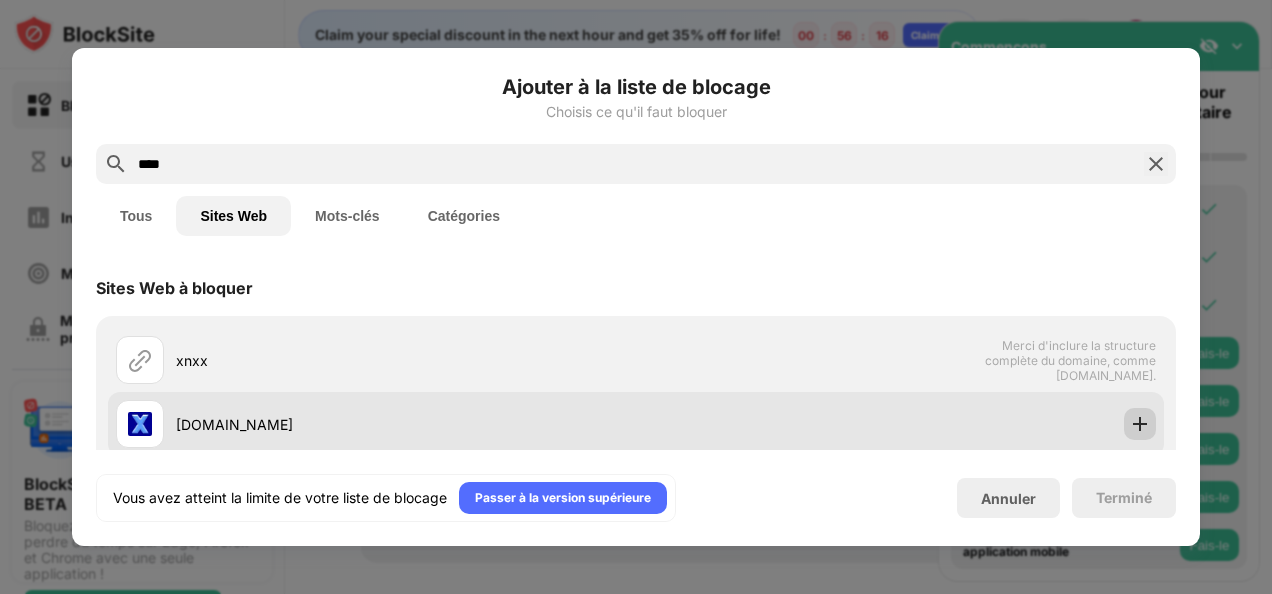 type on "****" 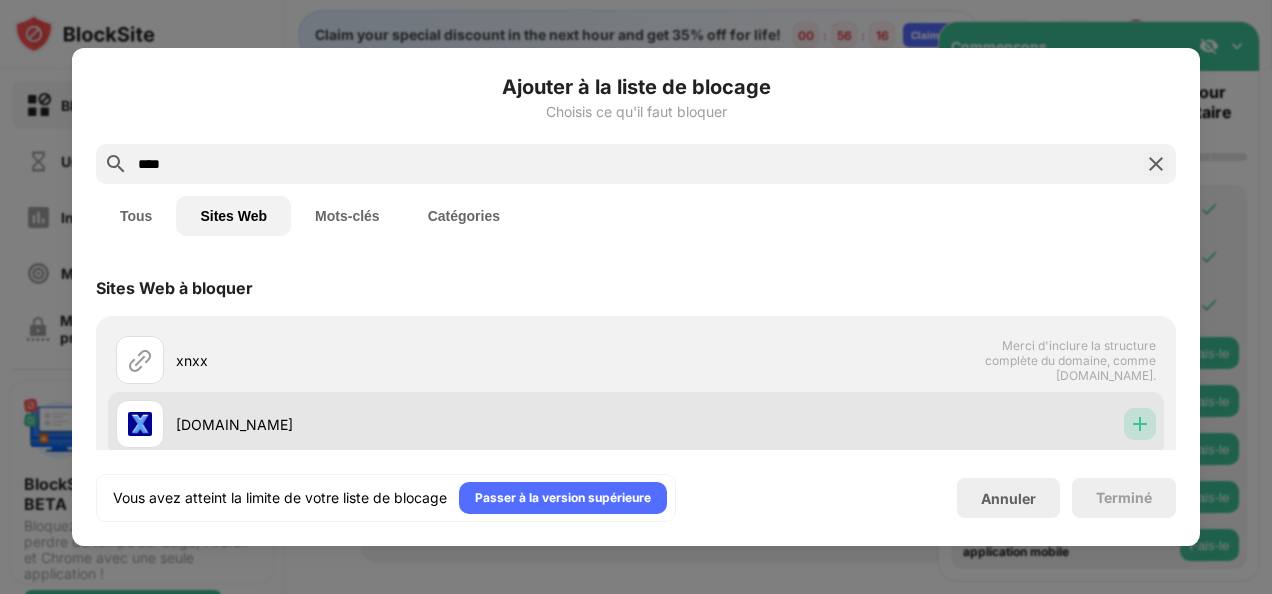 click at bounding box center (1140, 424) 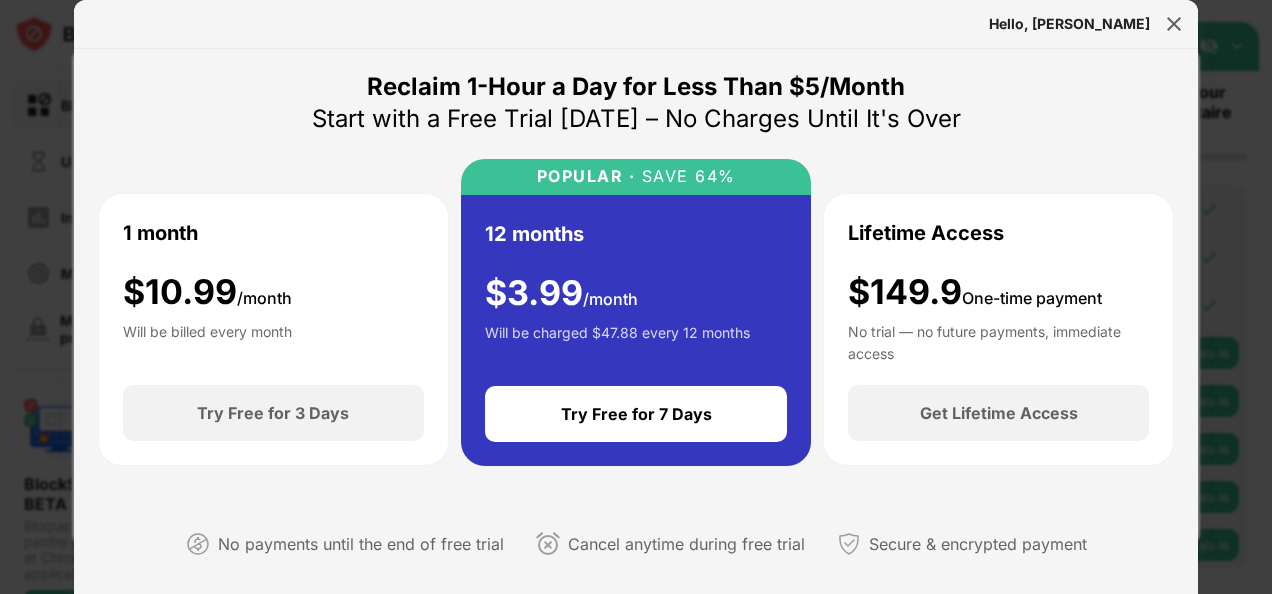 scroll, scrollTop: 0, scrollLeft: 0, axis: both 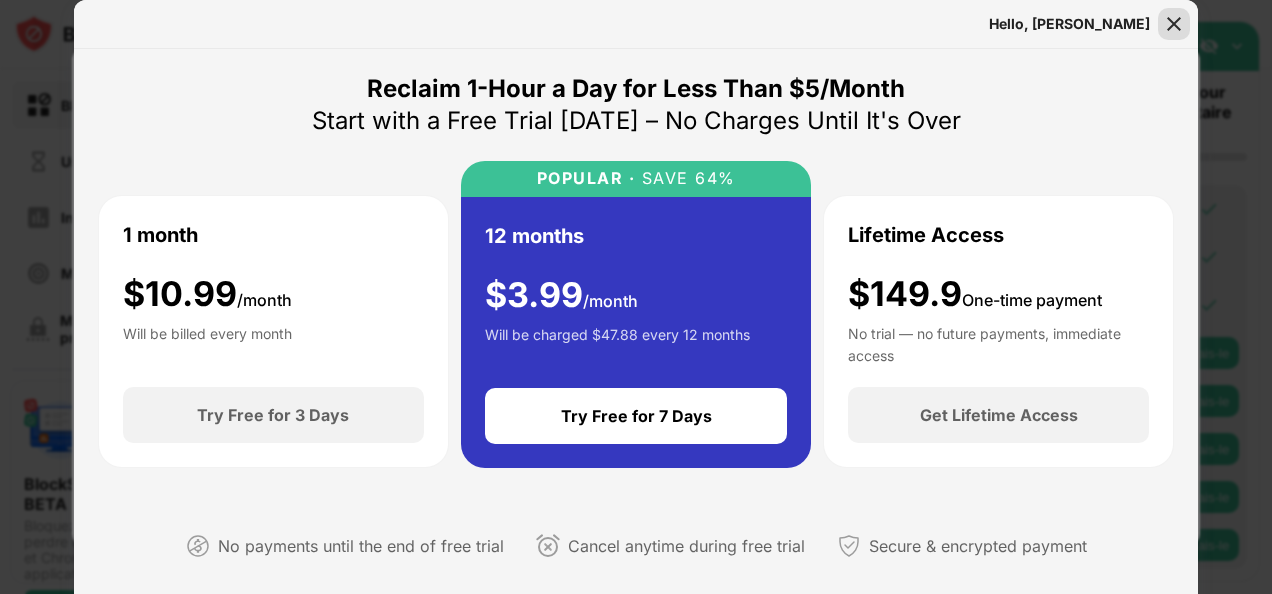 click at bounding box center (1174, 24) 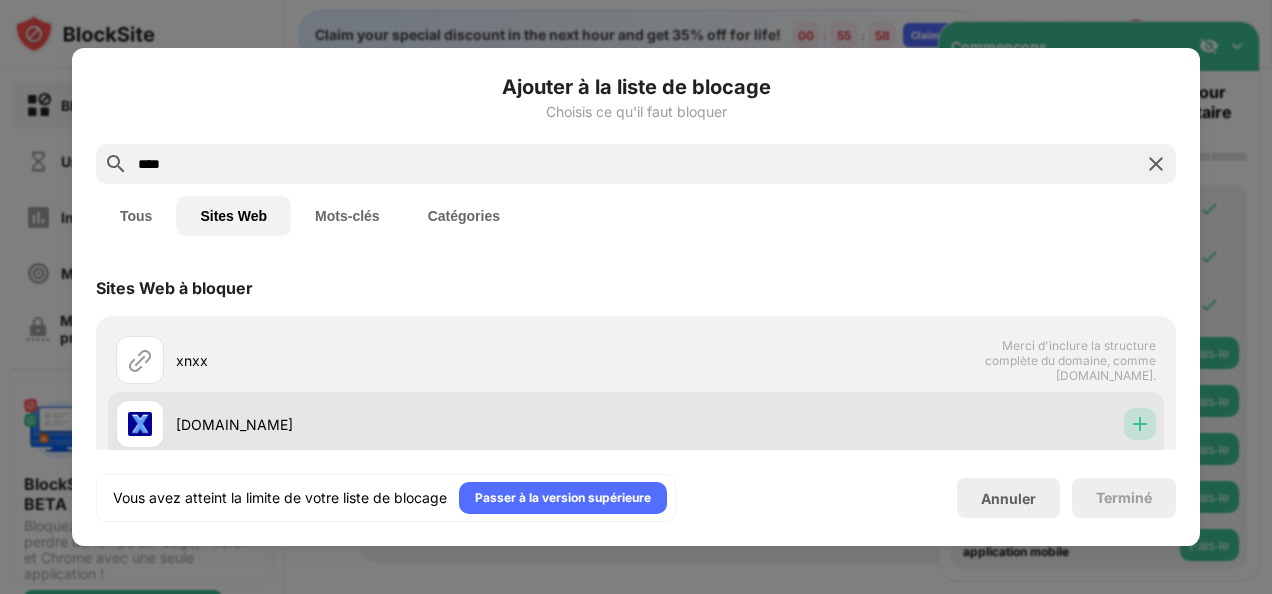 click at bounding box center (1140, 424) 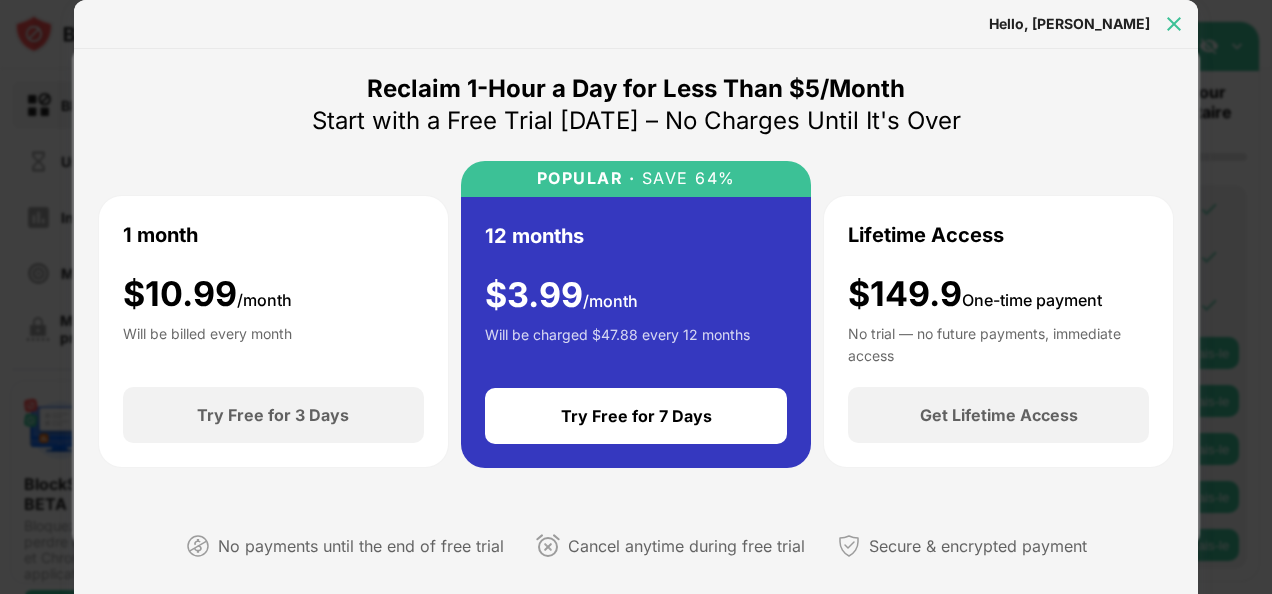 click at bounding box center (1174, 24) 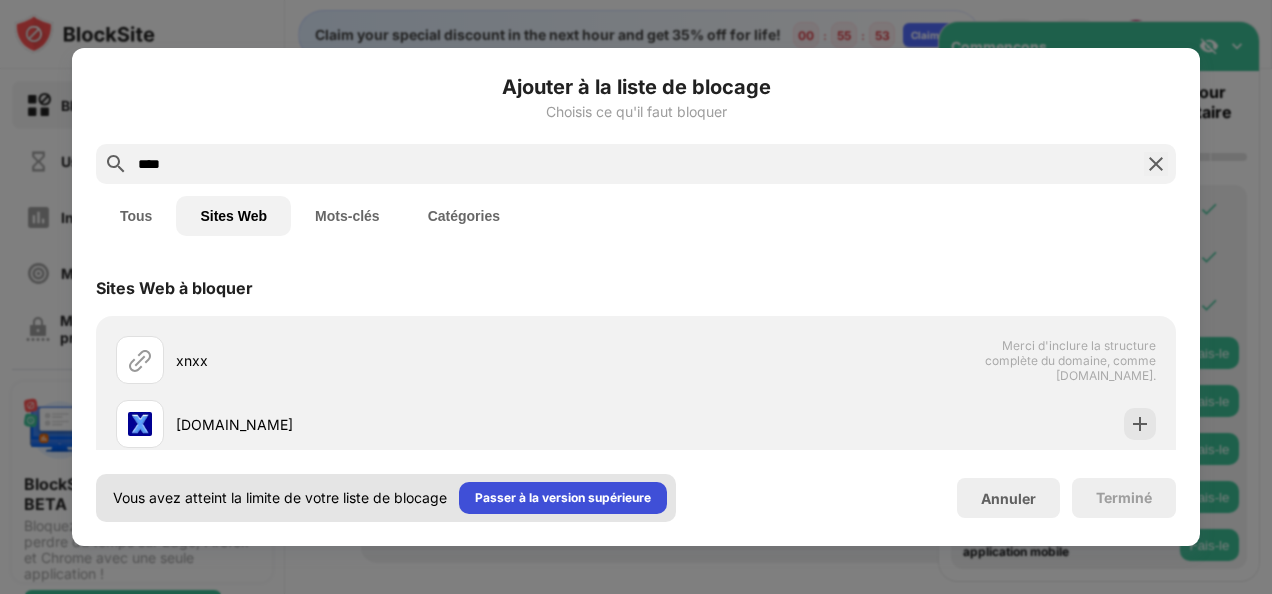 click on "Passer à la version supérieure" at bounding box center (563, 498) 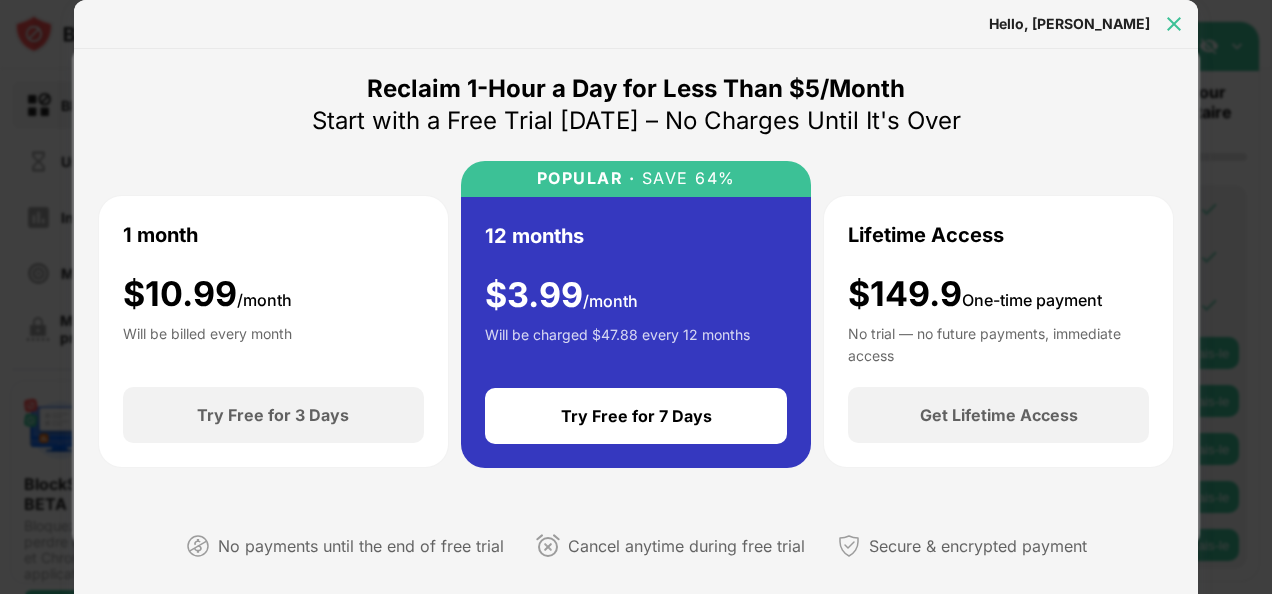 click at bounding box center (1174, 24) 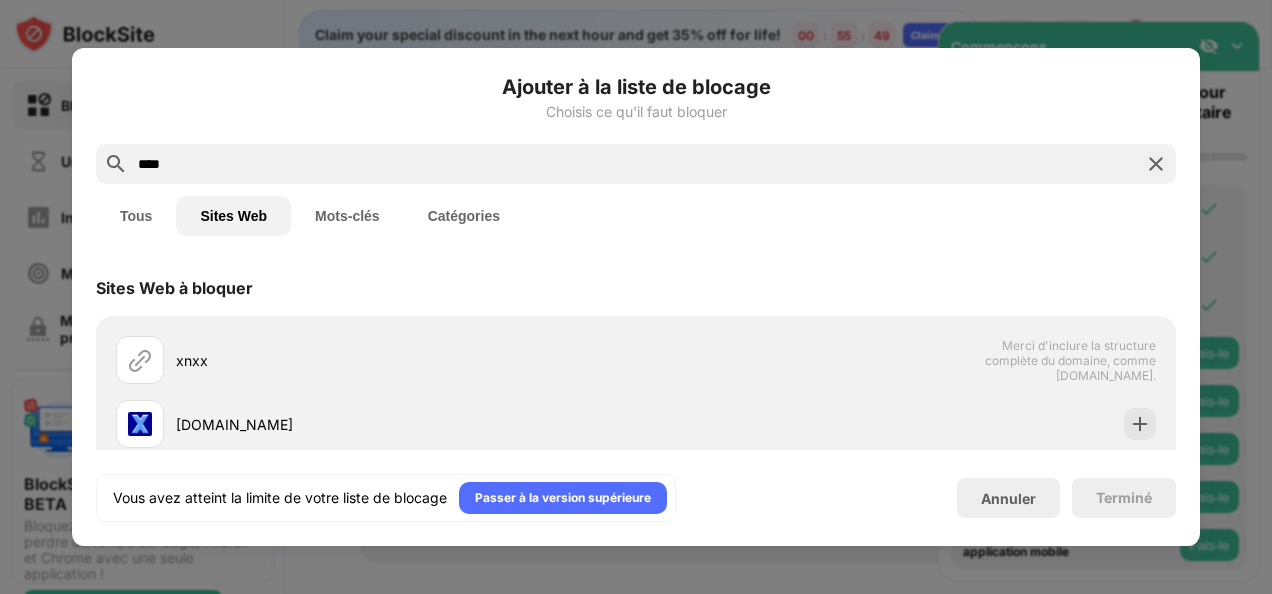 click at bounding box center [636, 297] 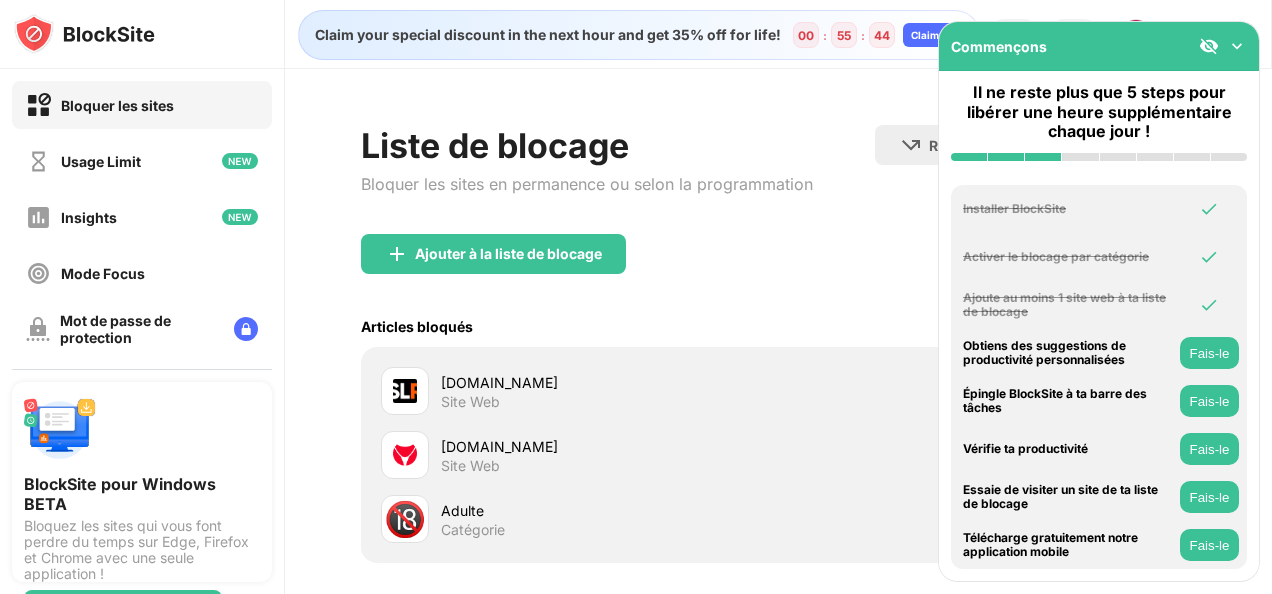 click on "sexycandidgirls.com Site Web" at bounding box center (579, 455) 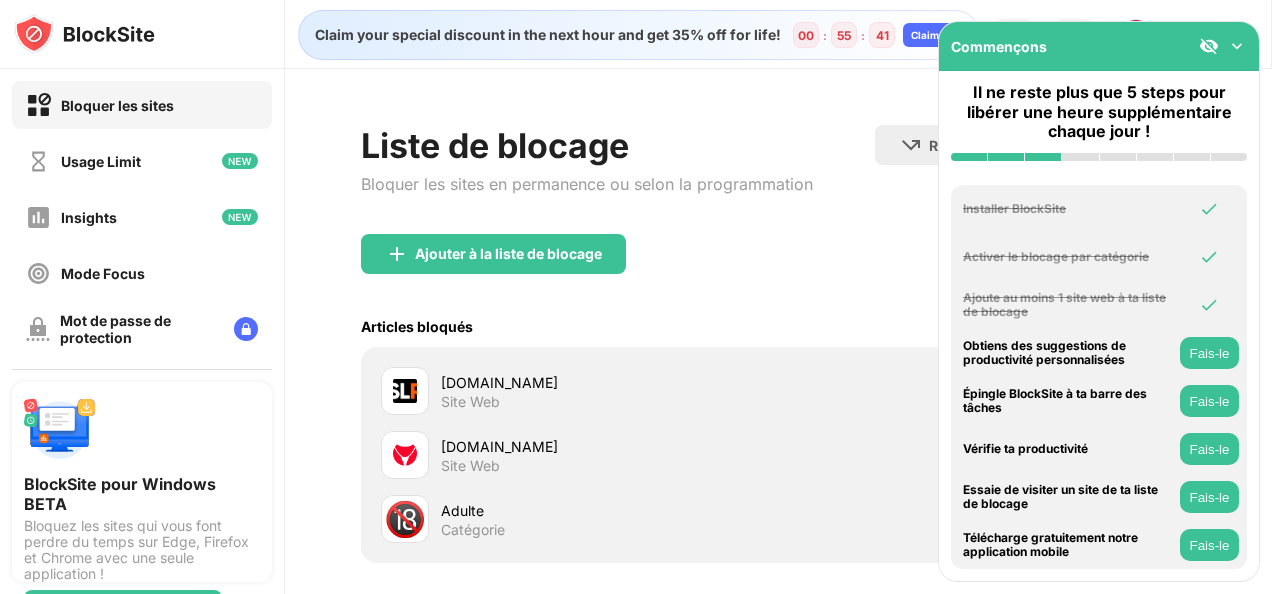 click at bounding box center [1237, 46] 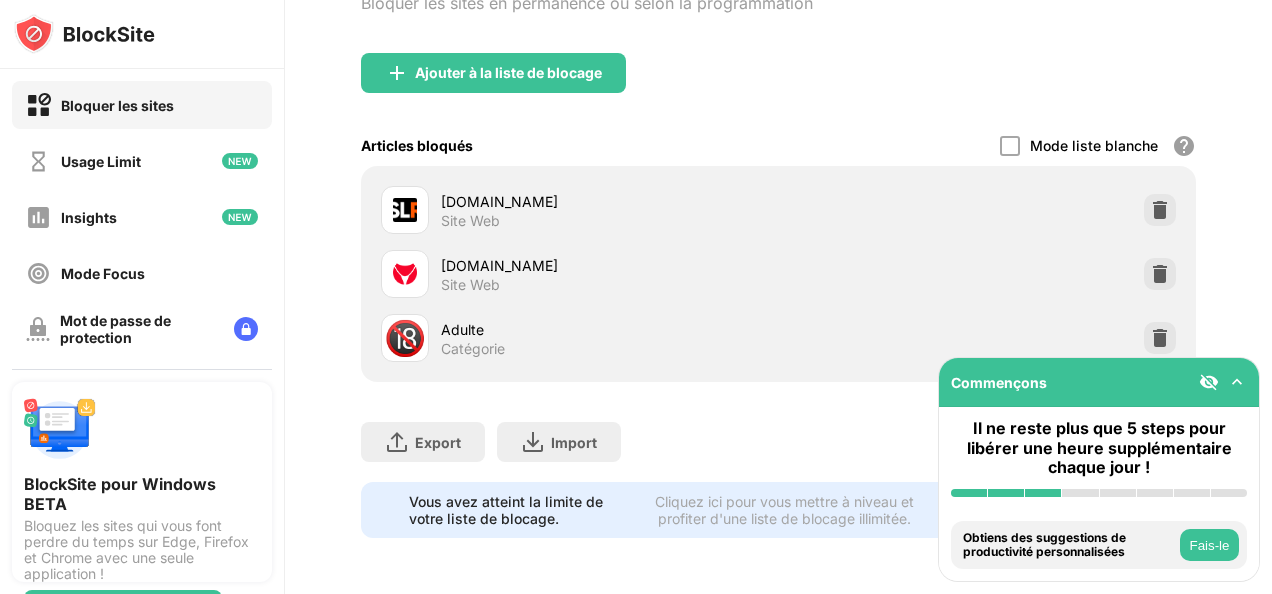 scroll, scrollTop: 184, scrollLeft: 0, axis: vertical 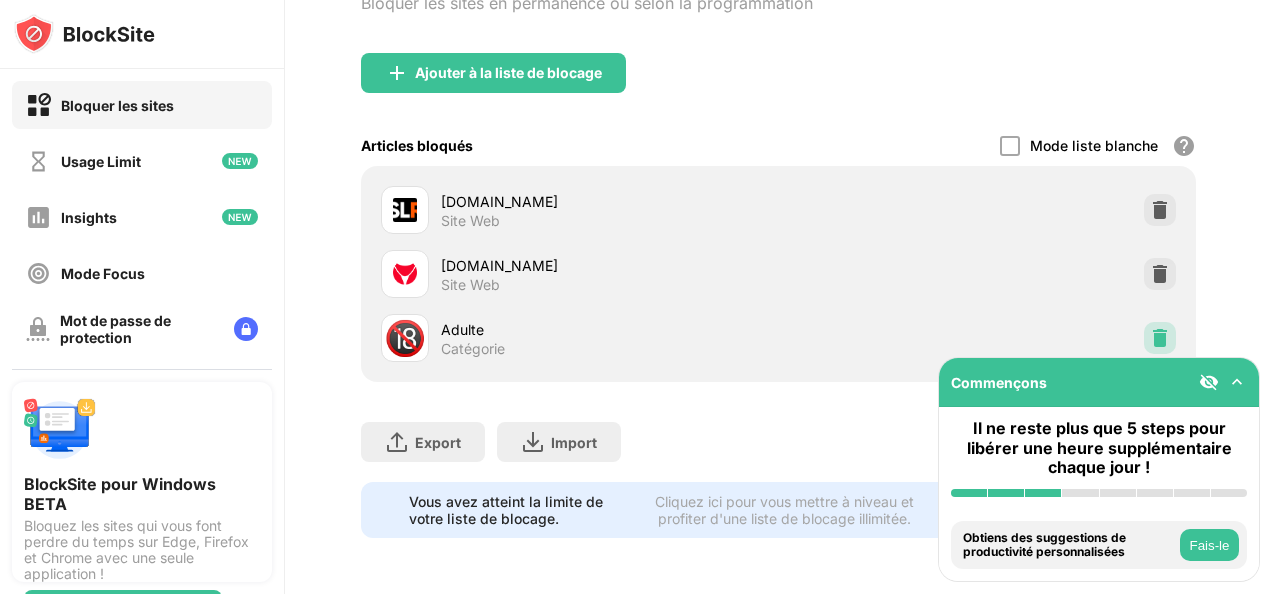 click at bounding box center (1160, 338) 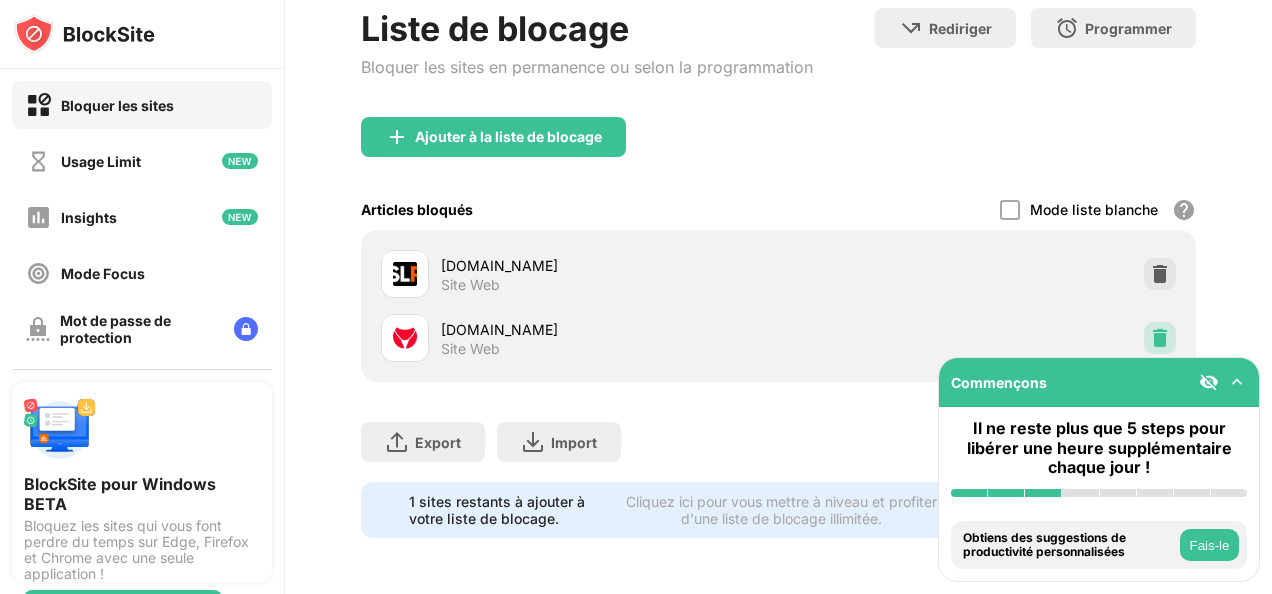 click at bounding box center [1160, 338] 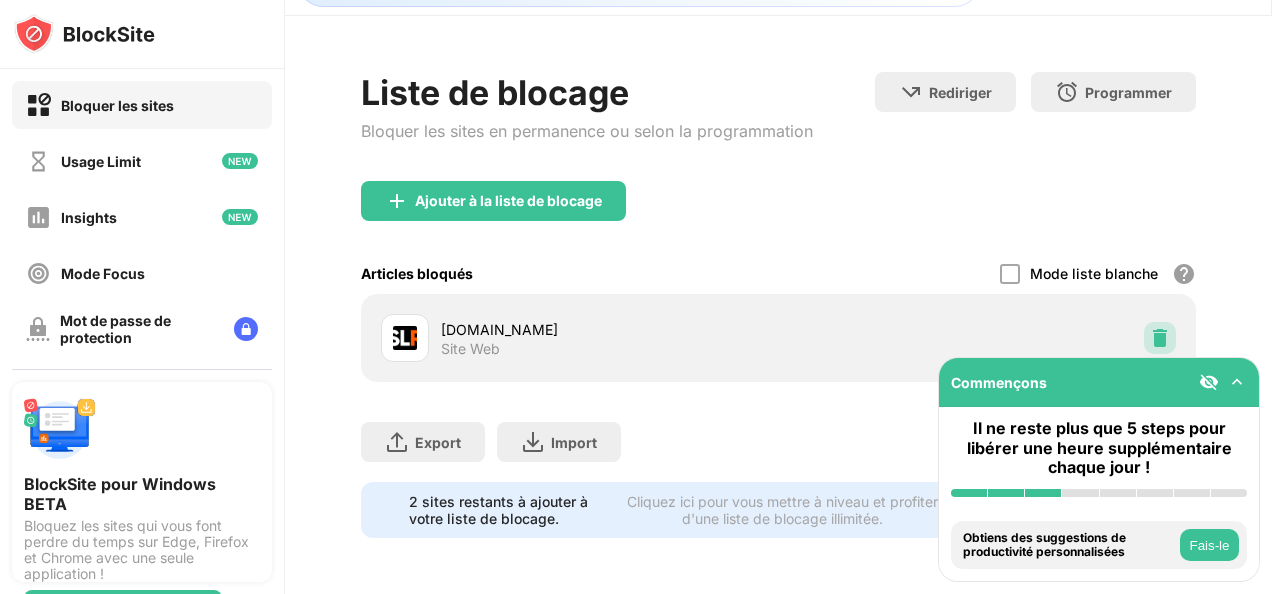 click at bounding box center (1160, 338) 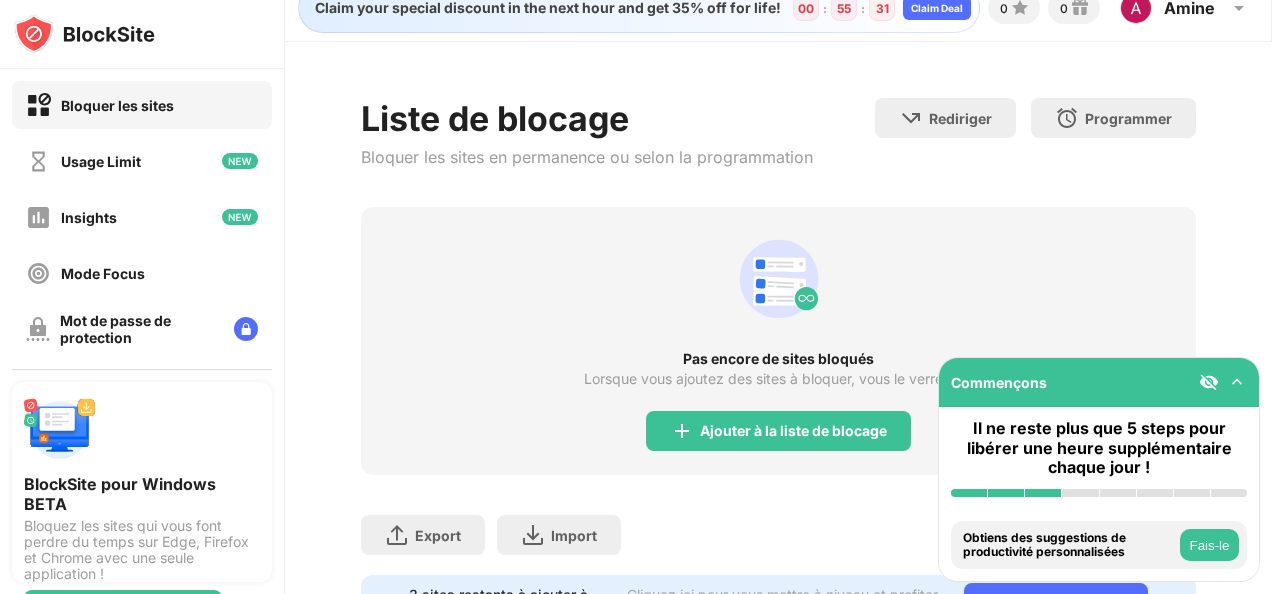 scroll, scrollTop: 34, scrollLeft: 0, axis: vertical 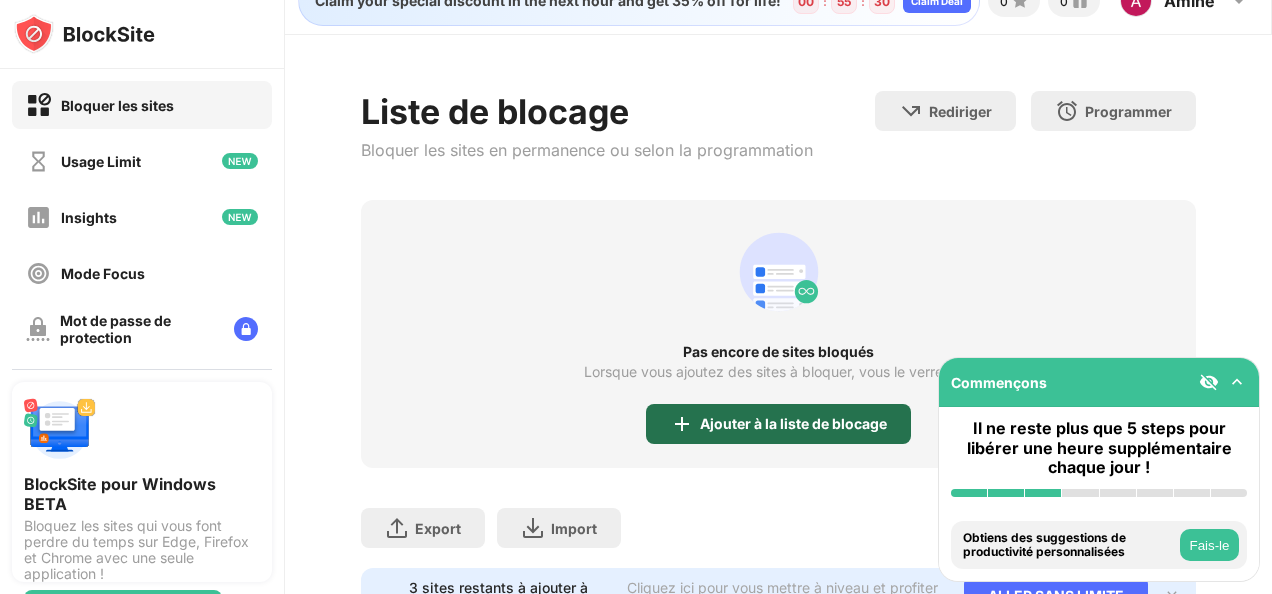 click at bounding box center (682, 424) 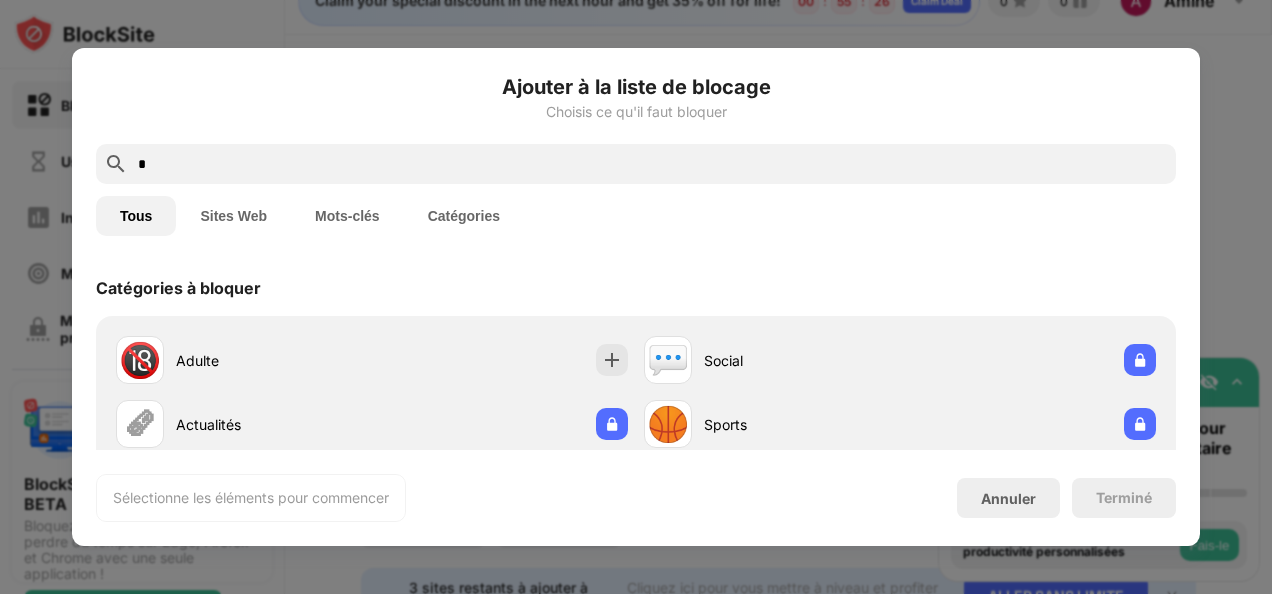click on "*" at bounding box center [652, 164] 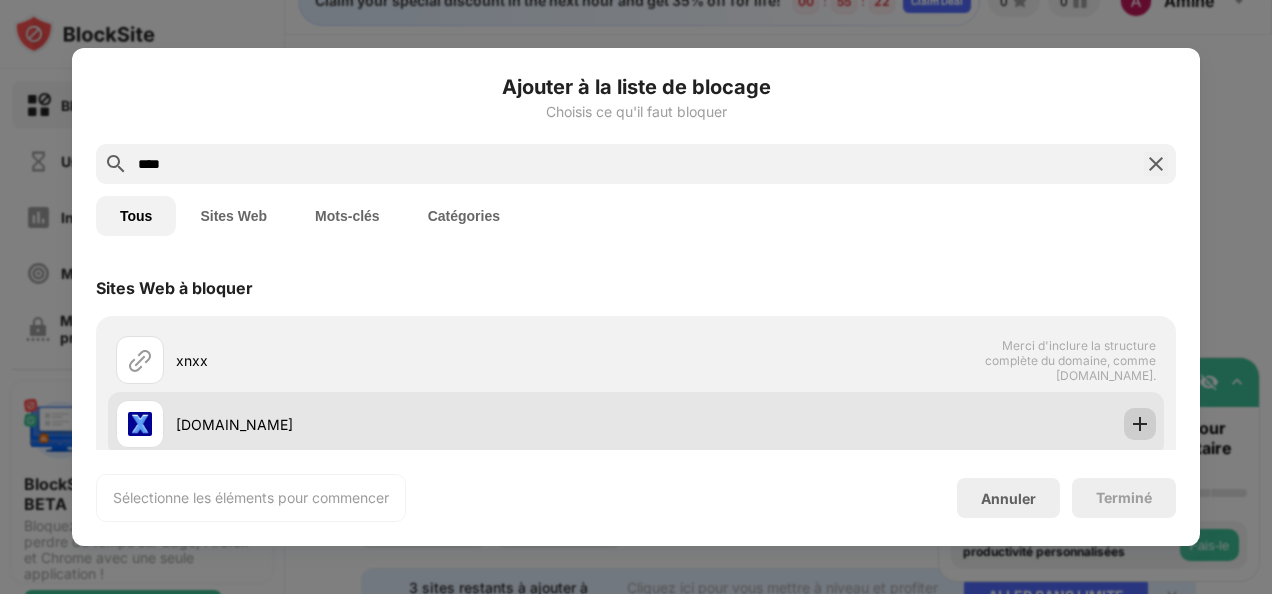 type on "****" 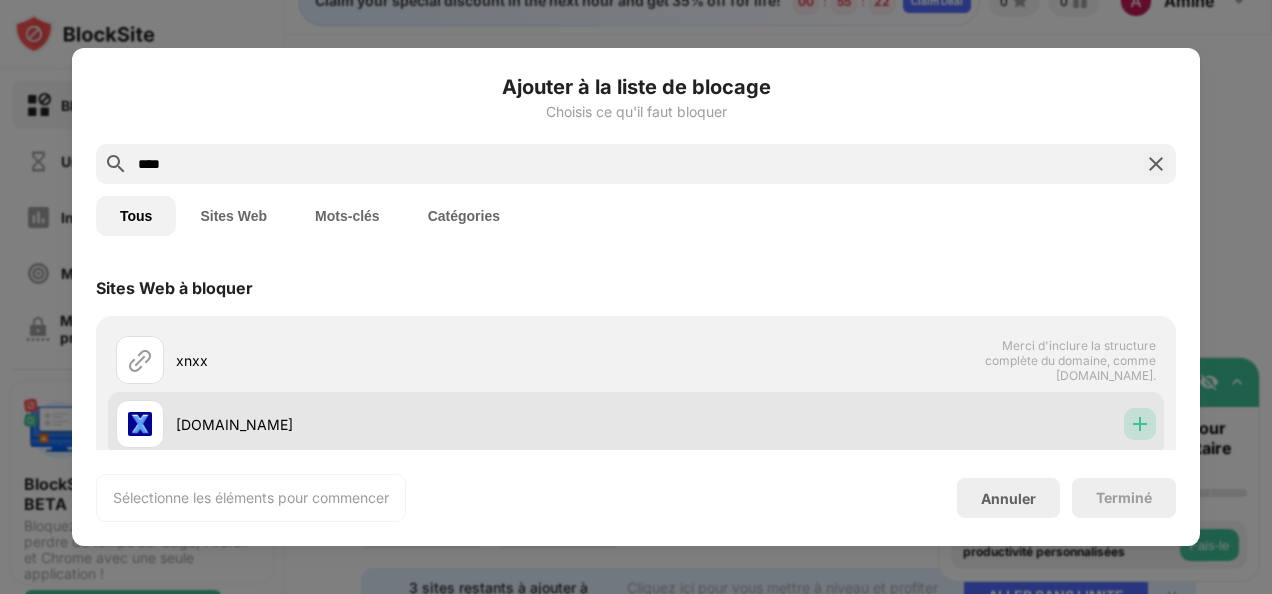 click at bounding box center (1140, 424) 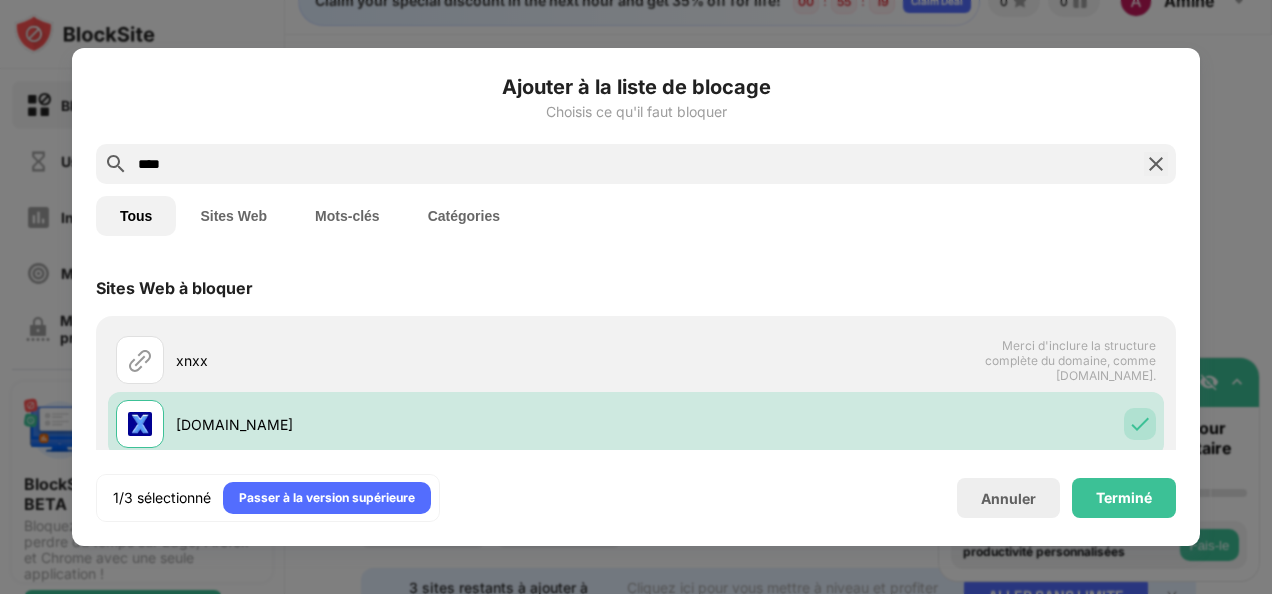 click at bounding box center (1156, 164) 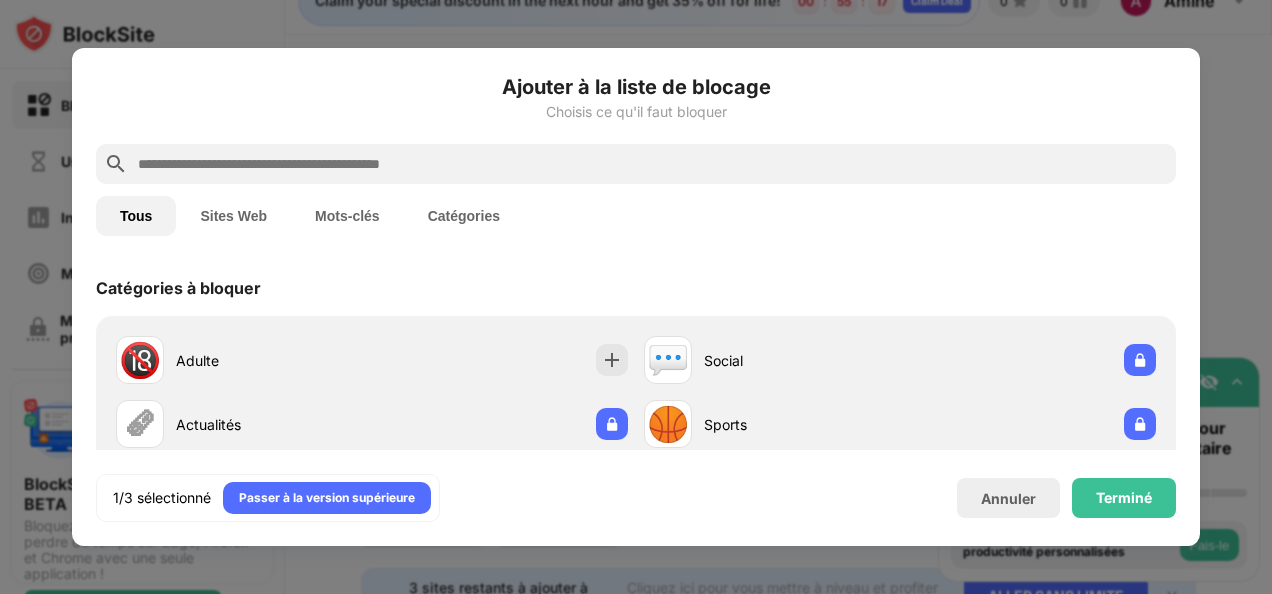 click at bounding box center (652, 164) 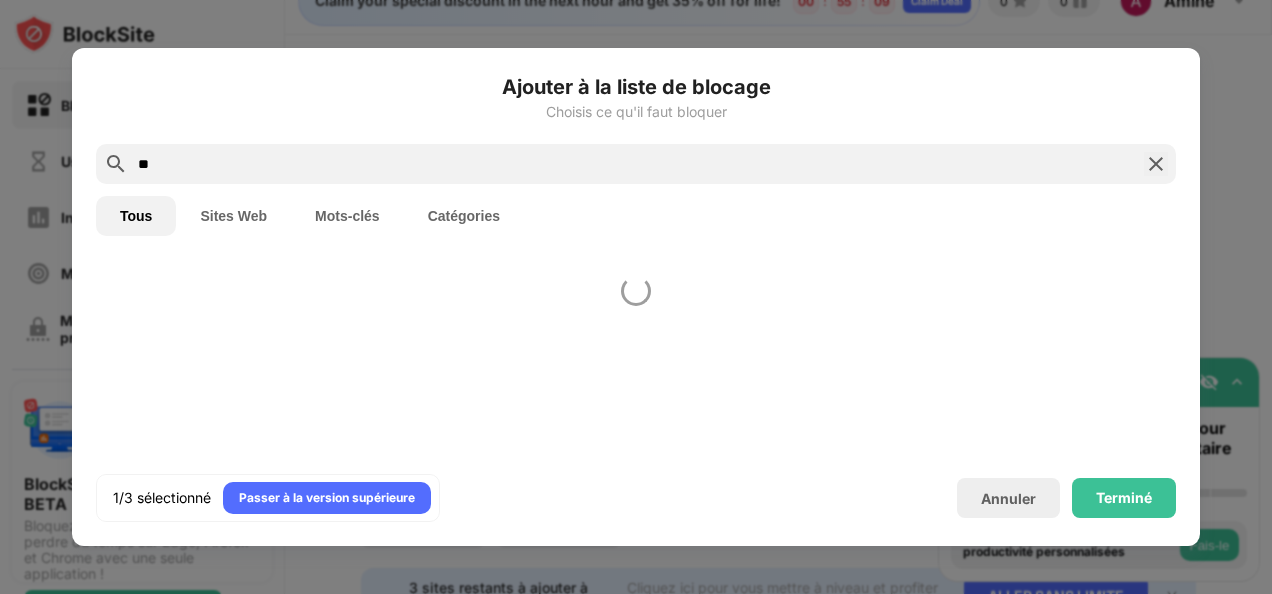 type on "*" 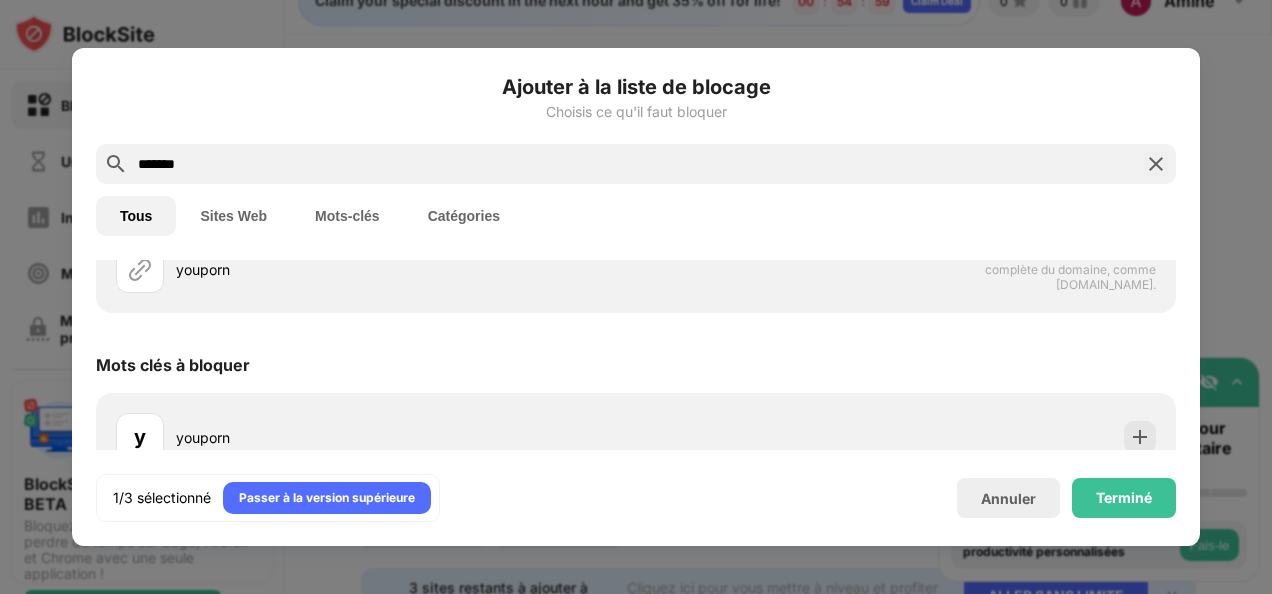 scroll, scrollTop: 122, scrollLeft: 0, axis: vertical 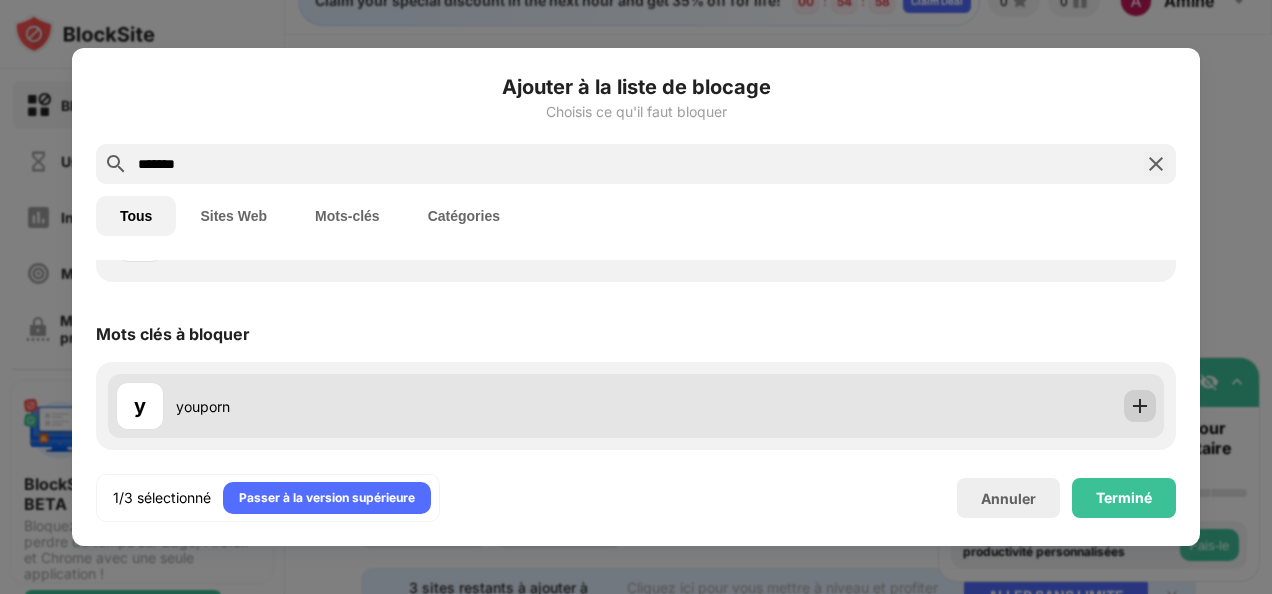 type on "*******" 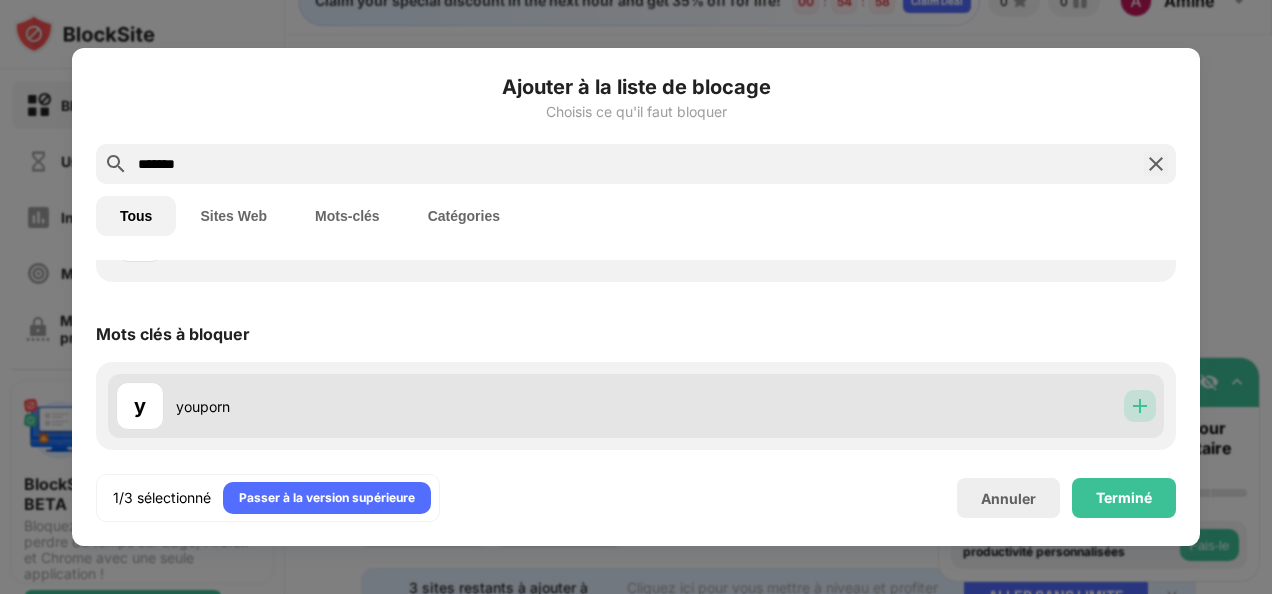 click at bounding box center (1140, 406) 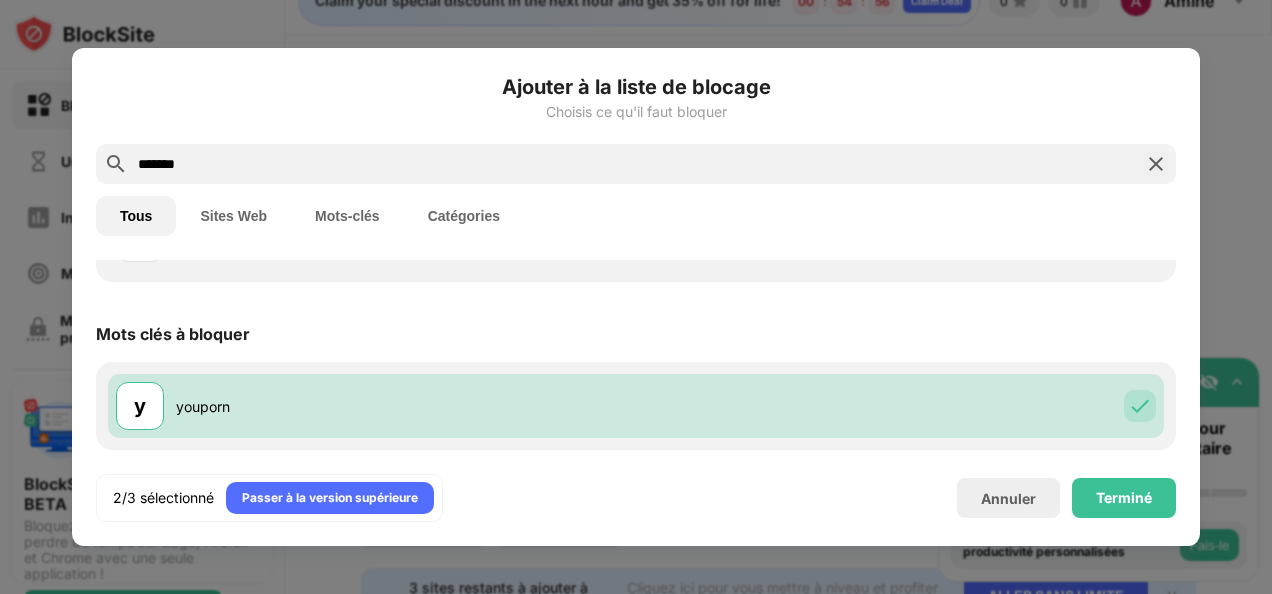 click on "*******" at bounding box center (636, 164) 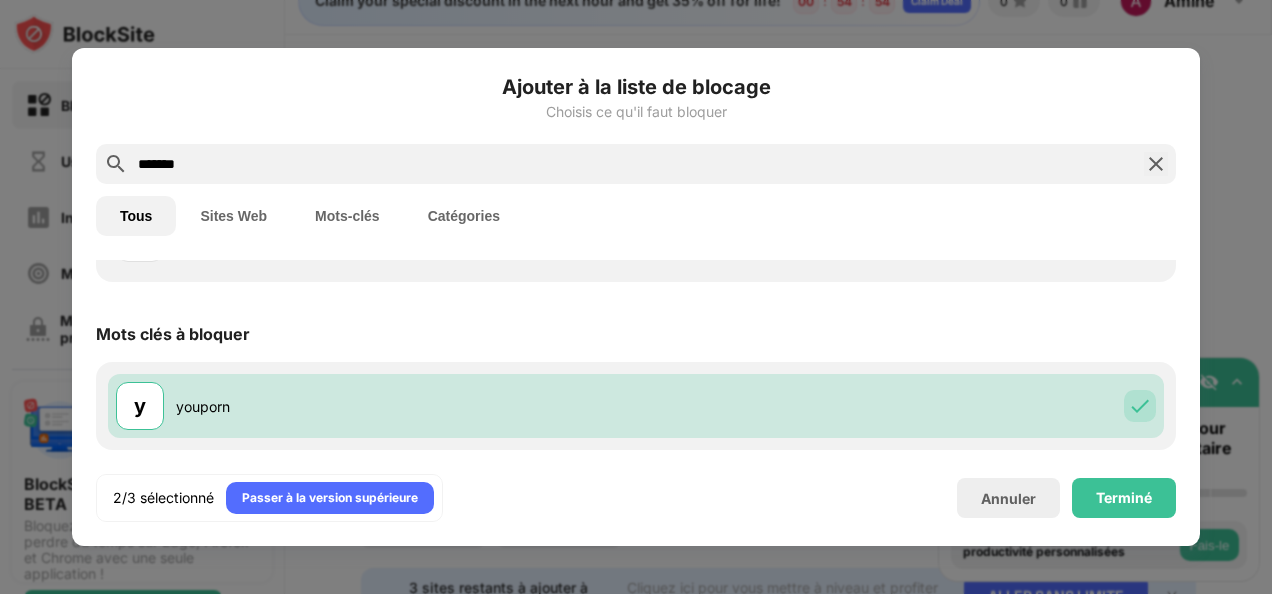 click at bounding box center [1156, 164] 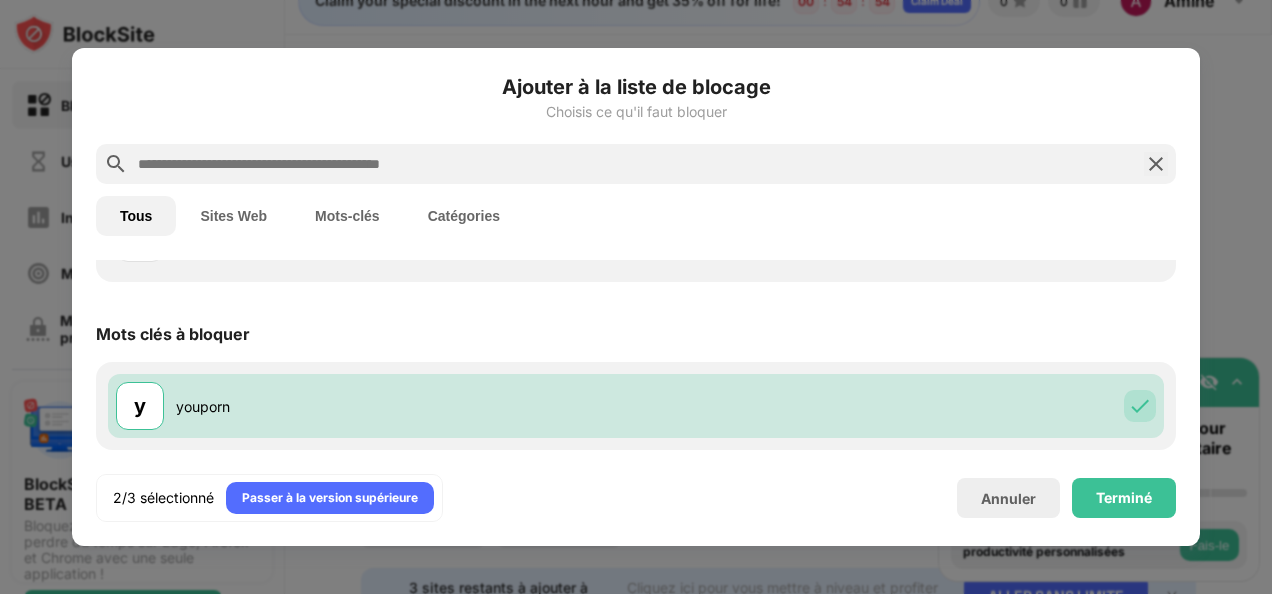 scroll, scrollTop: 0, scrollLeft: 0, axis: both 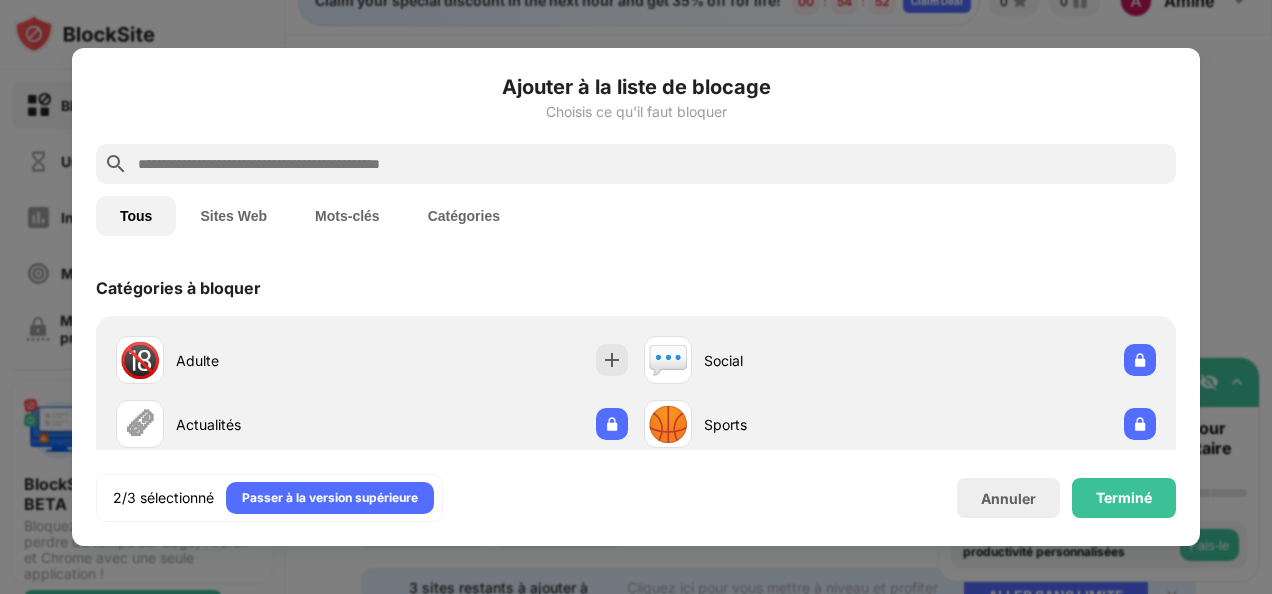 click at bounding box center [652, 164] 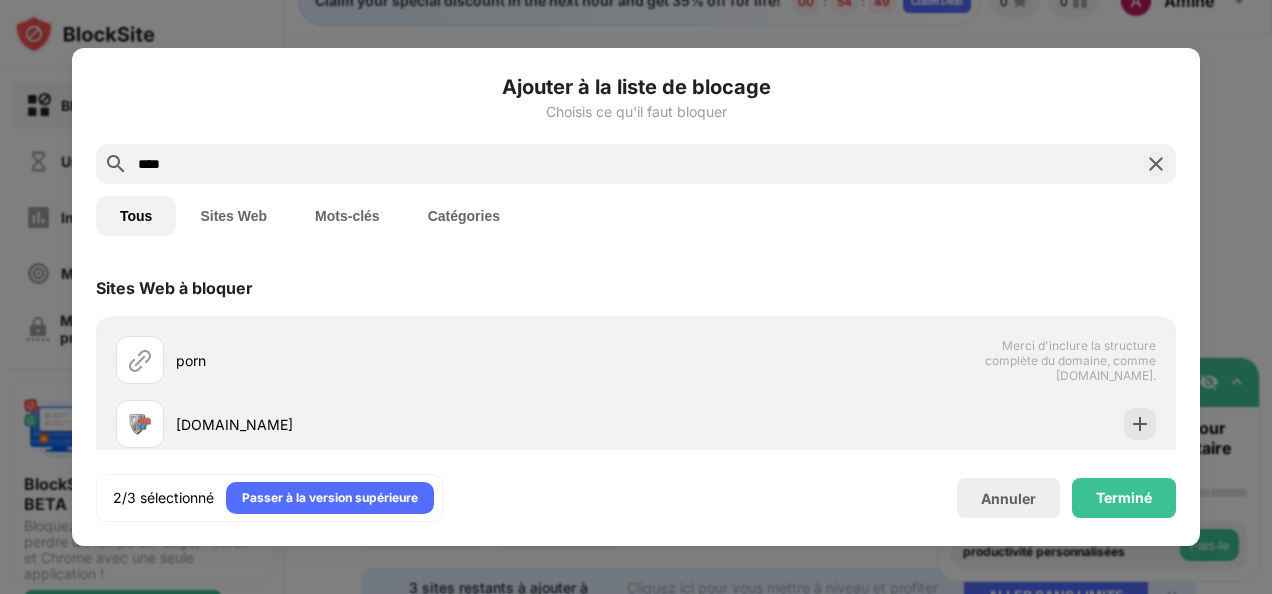 scroll, scrollTop: 250, scrollLeft: 0, axis: vertical 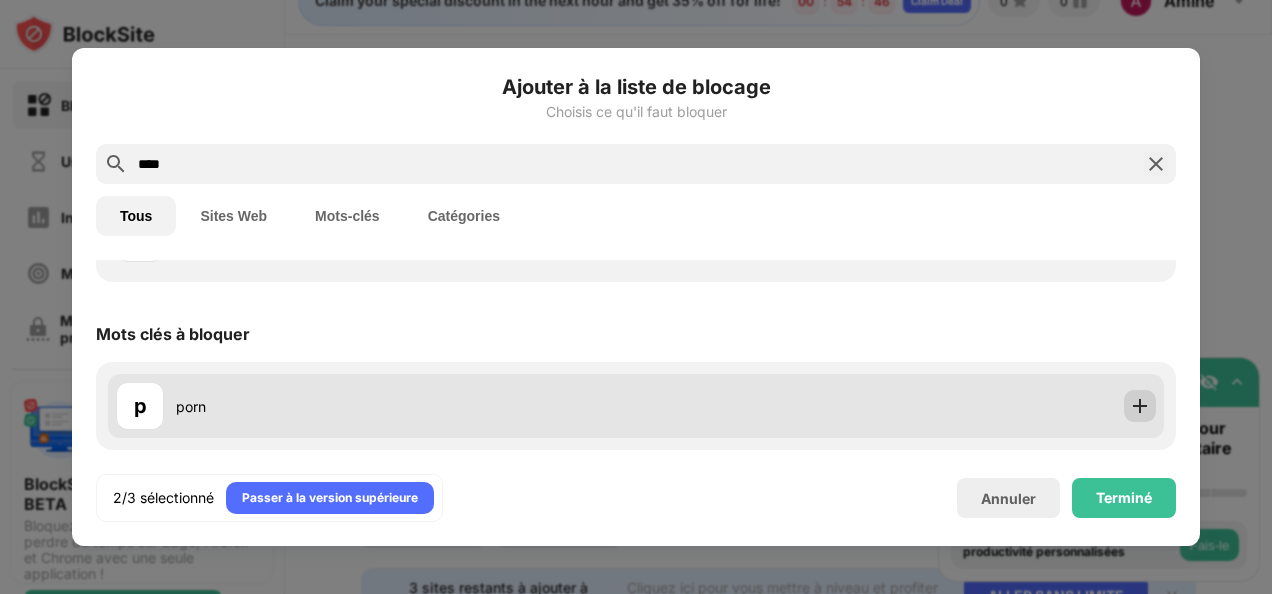 type on "****" 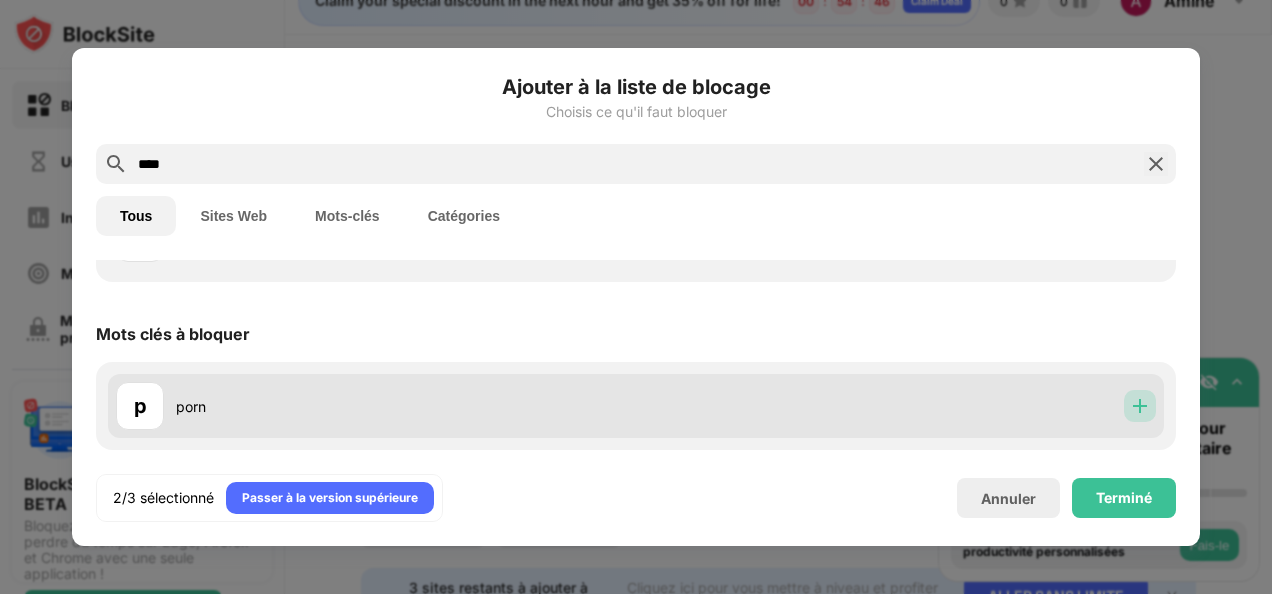 click at bounding box center (1140, 406) 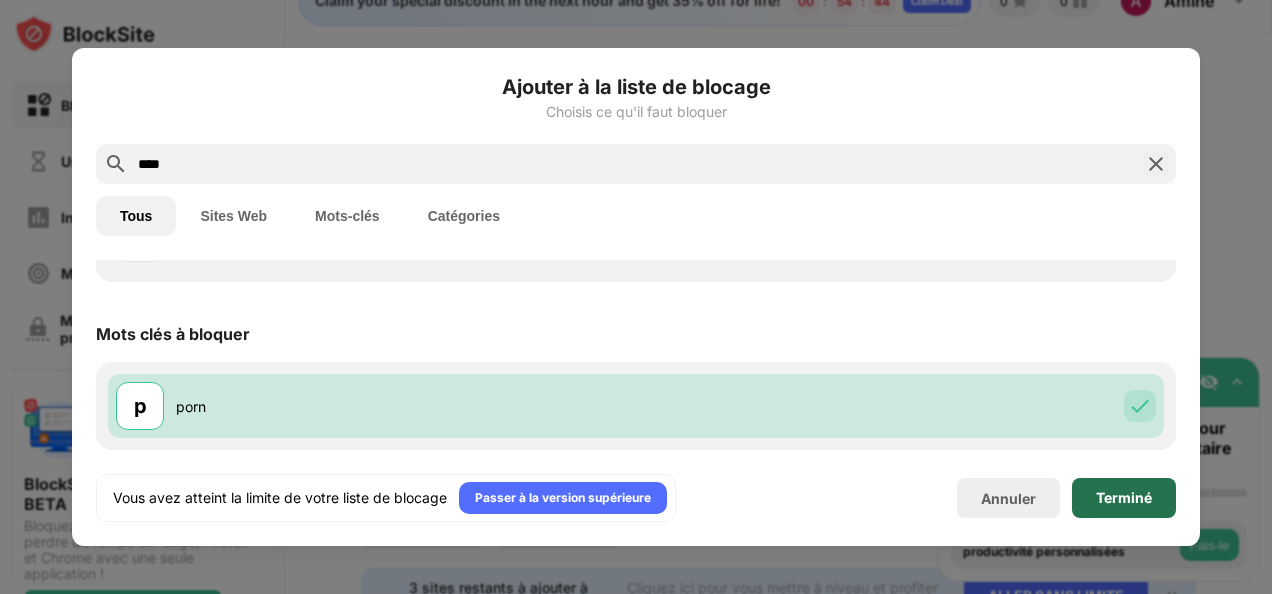 click on "Terminé" at bounding box center (1124, 498) 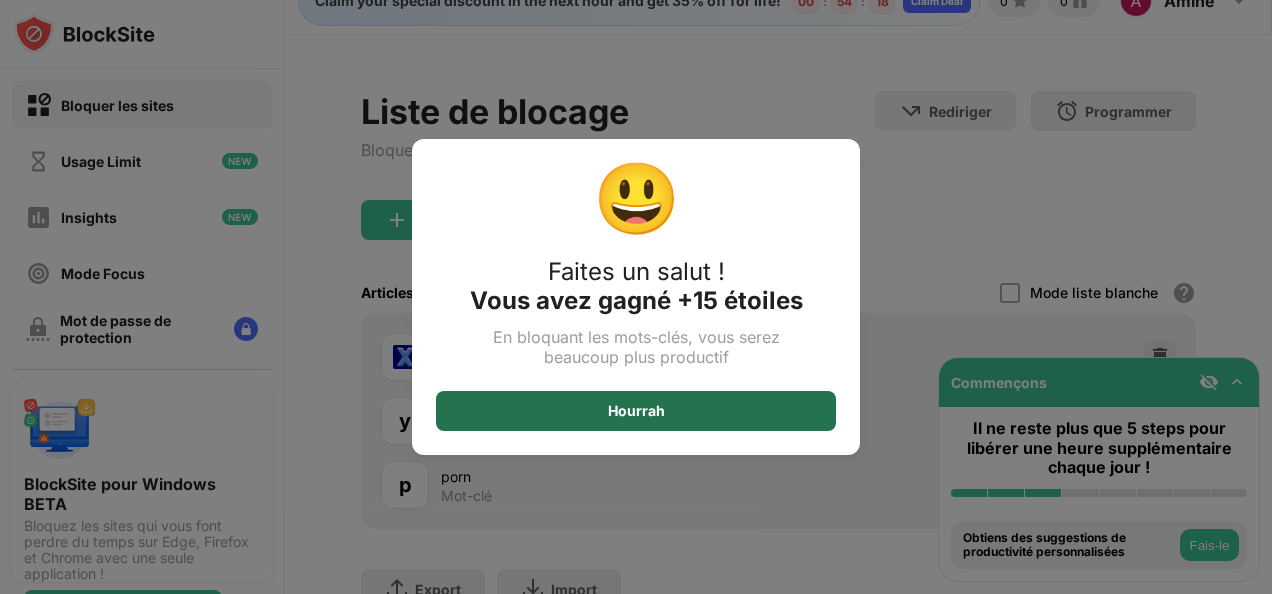 click on "Hourrah" at bounding box center [636, 411] 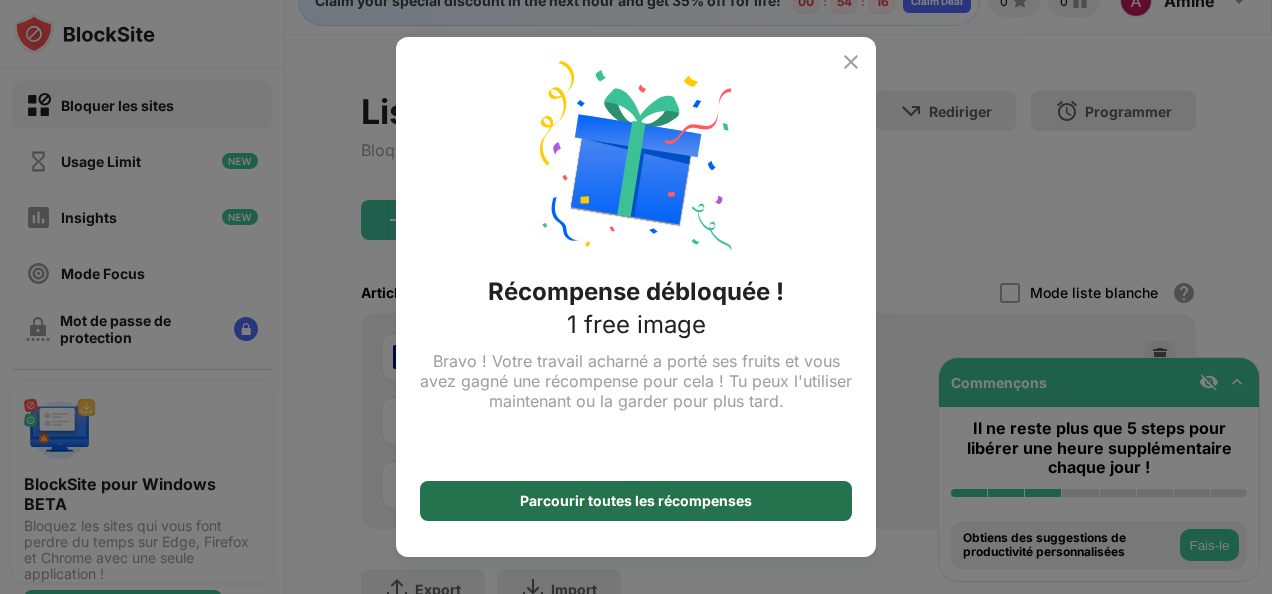 click on "Parcourir toutes les récompenses" at bounding box center (636, 501) 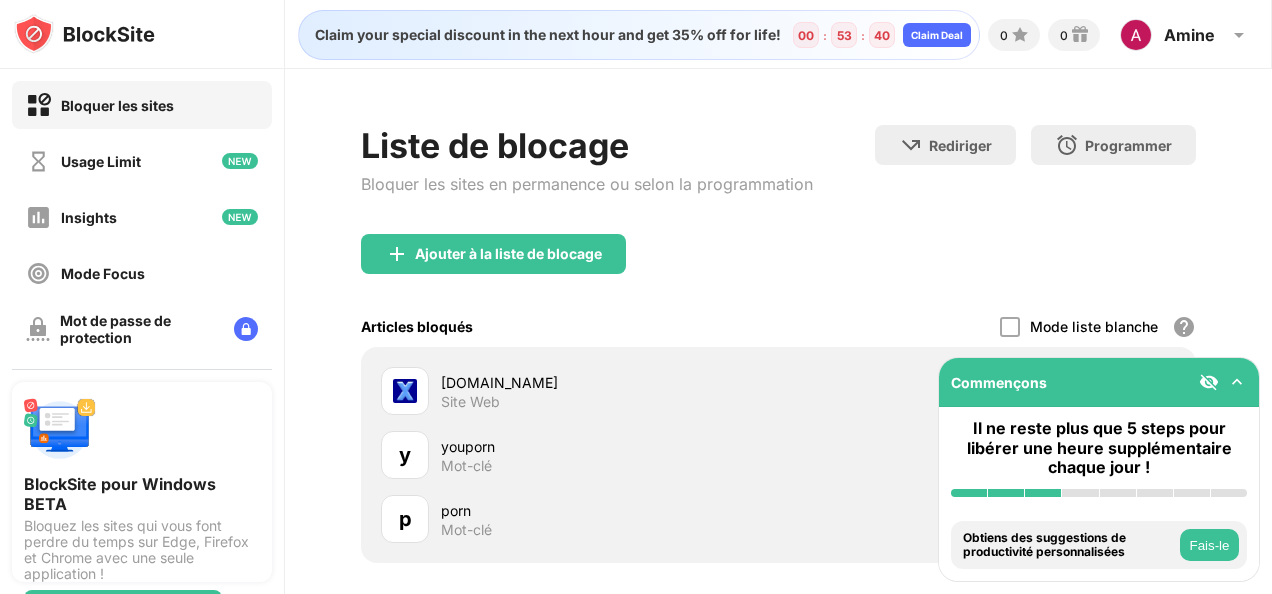 scroll, scrollTop: 195, scrollLeft: 0, axis: vertical 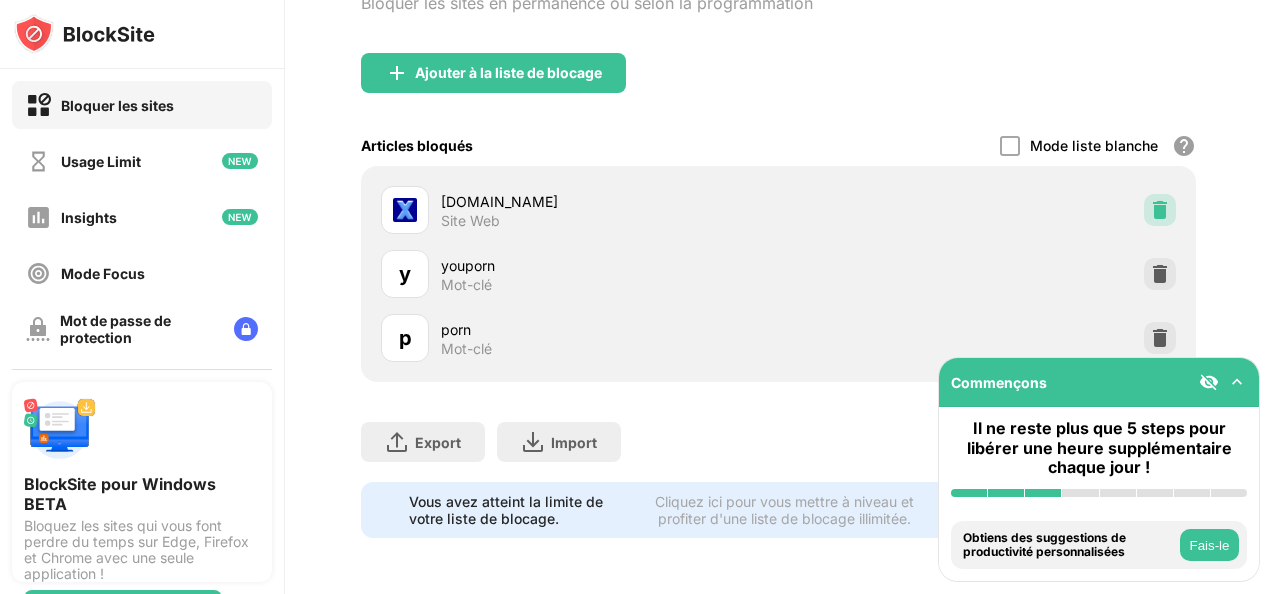 click at bounding box center (1160, 210) 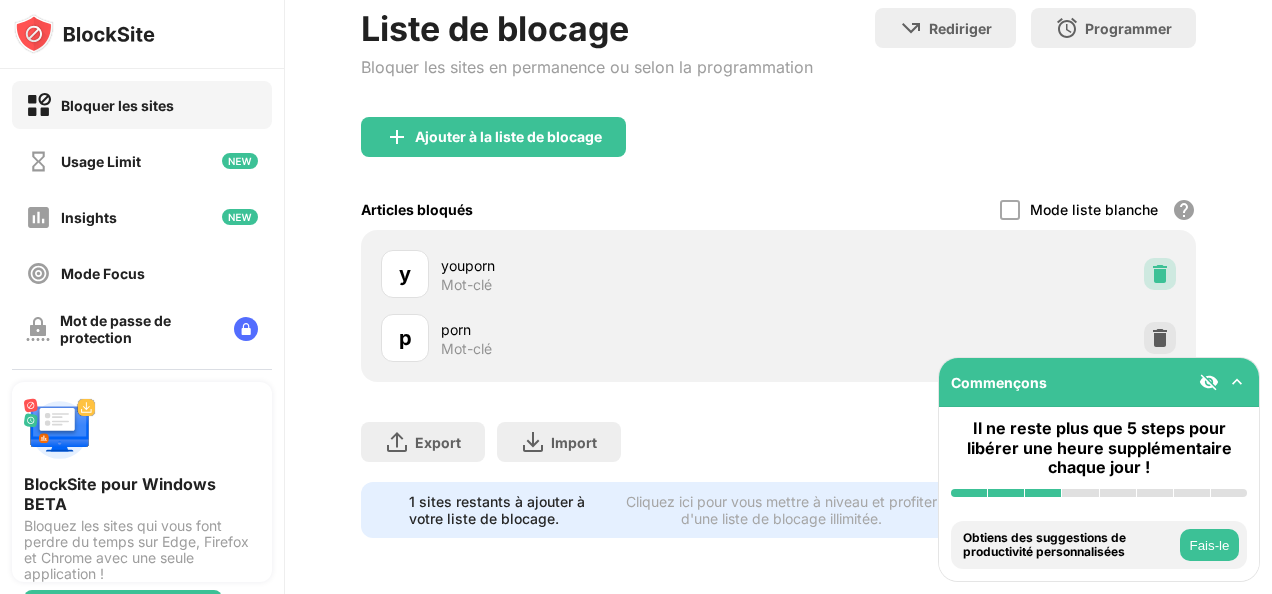 click at bounding box center (1160, 274) 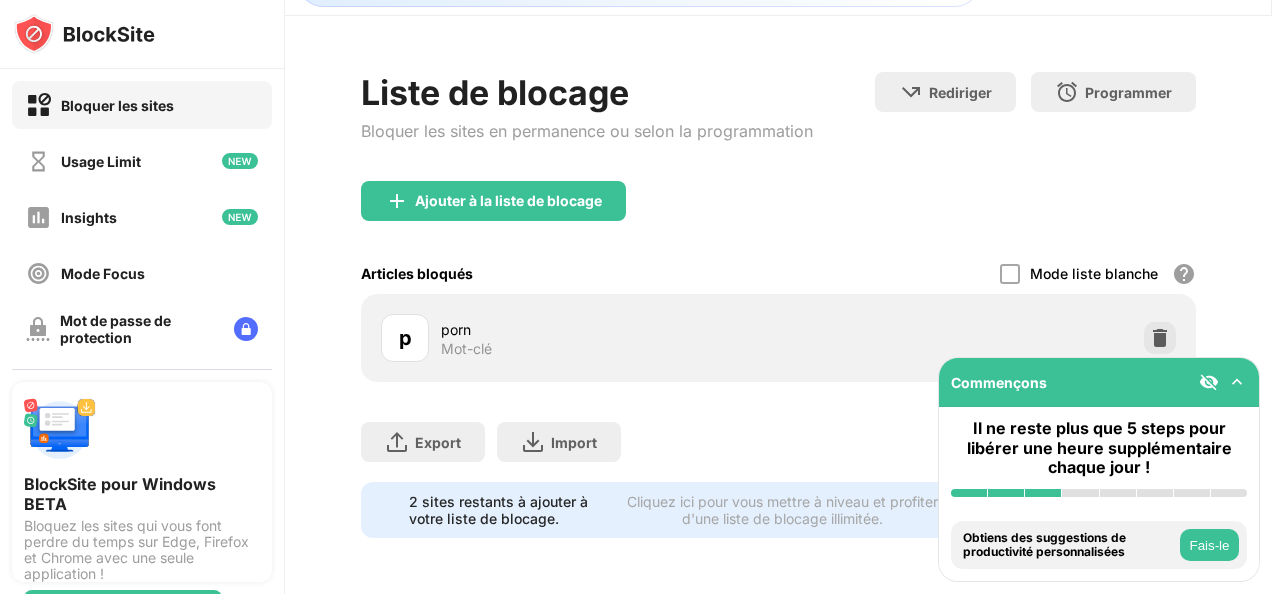 scroll, scrollTop: 67, scrollLeft: 0, axis: vertical 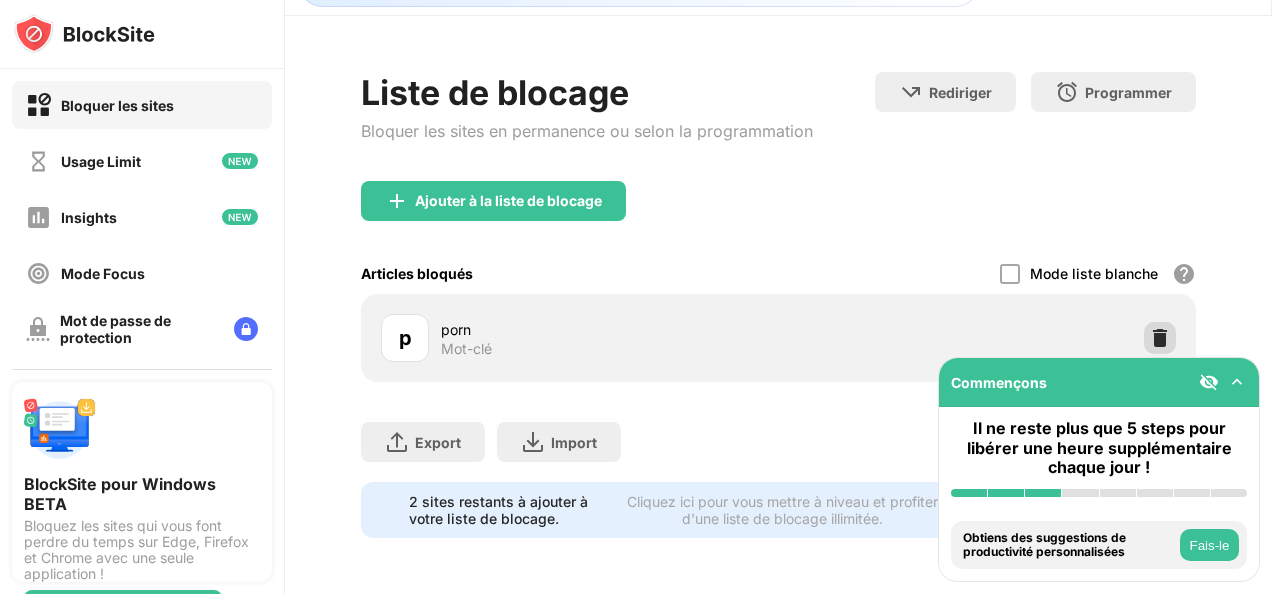 click at bounding box center [1160, 338] 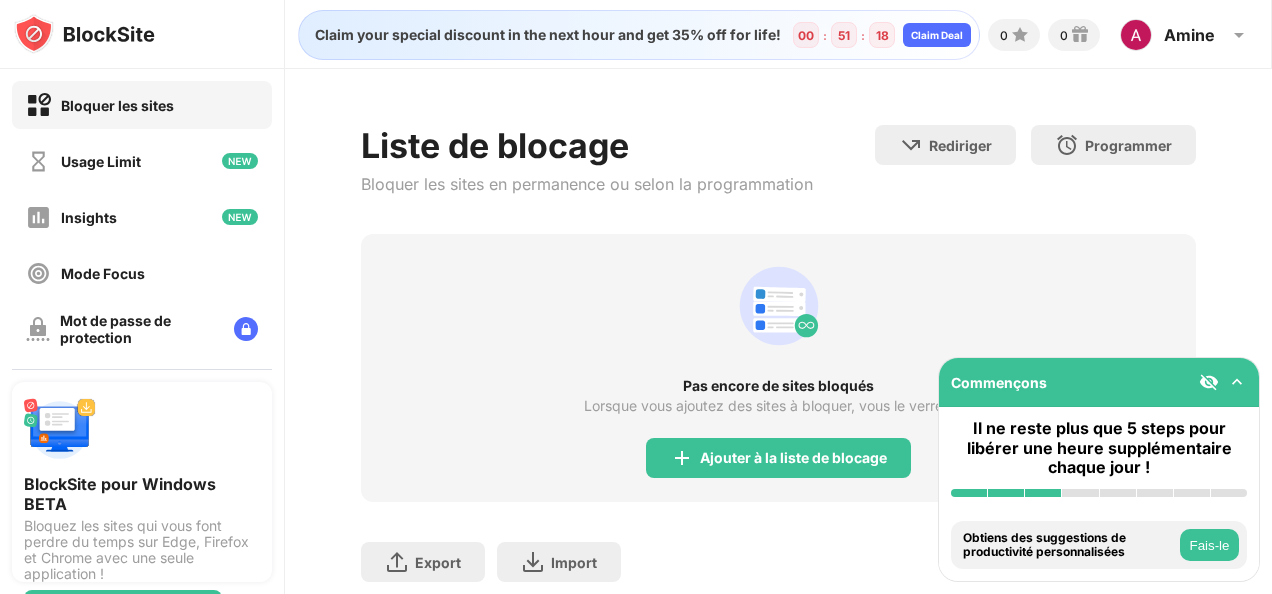 scroll, scrollTop: 4, scrollLeft: 0, axis: vertical 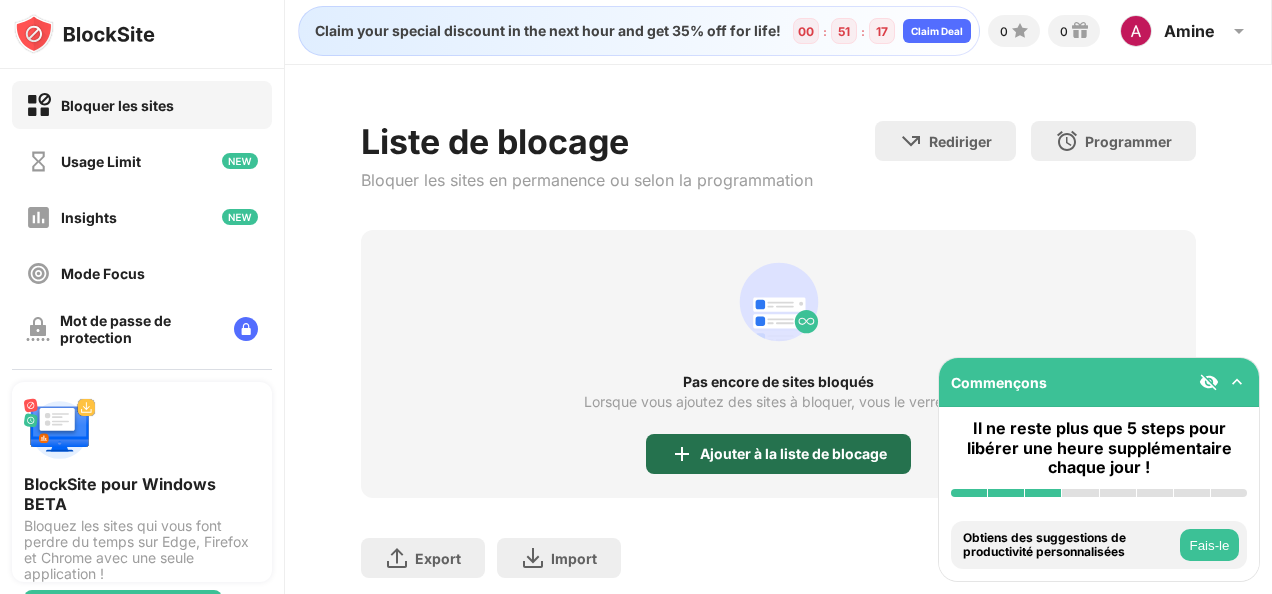 click on "Ajouter à la liste de blocage" at bounding box center (778, 454) 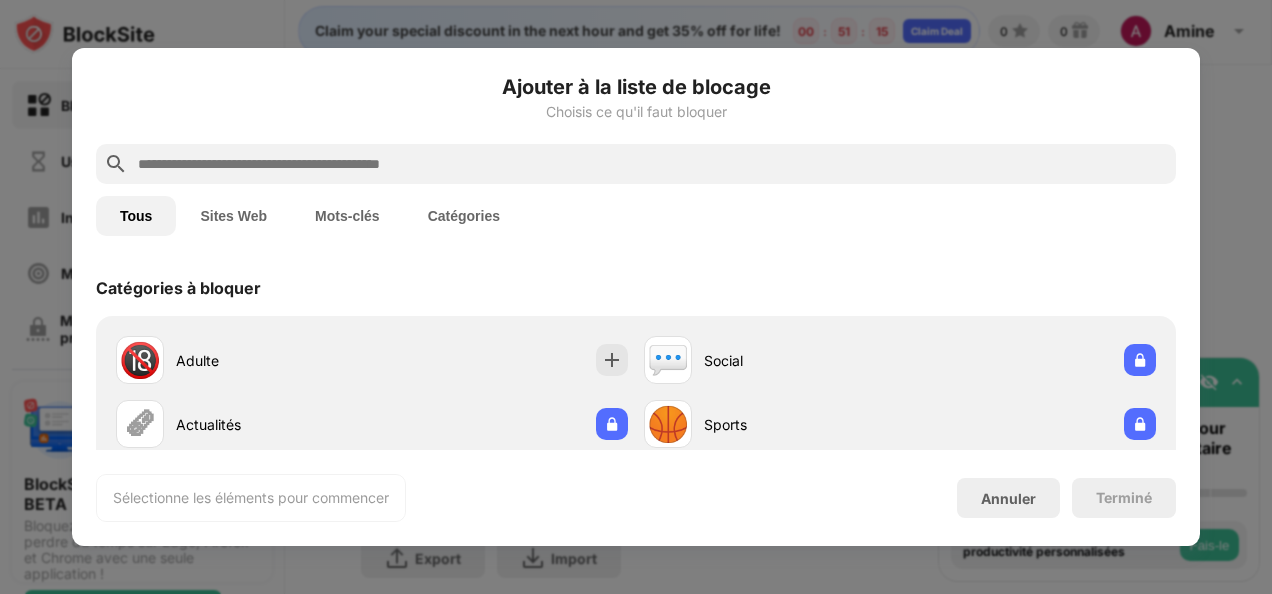 click on "Mots-clés" at bounding box center [347, 216] 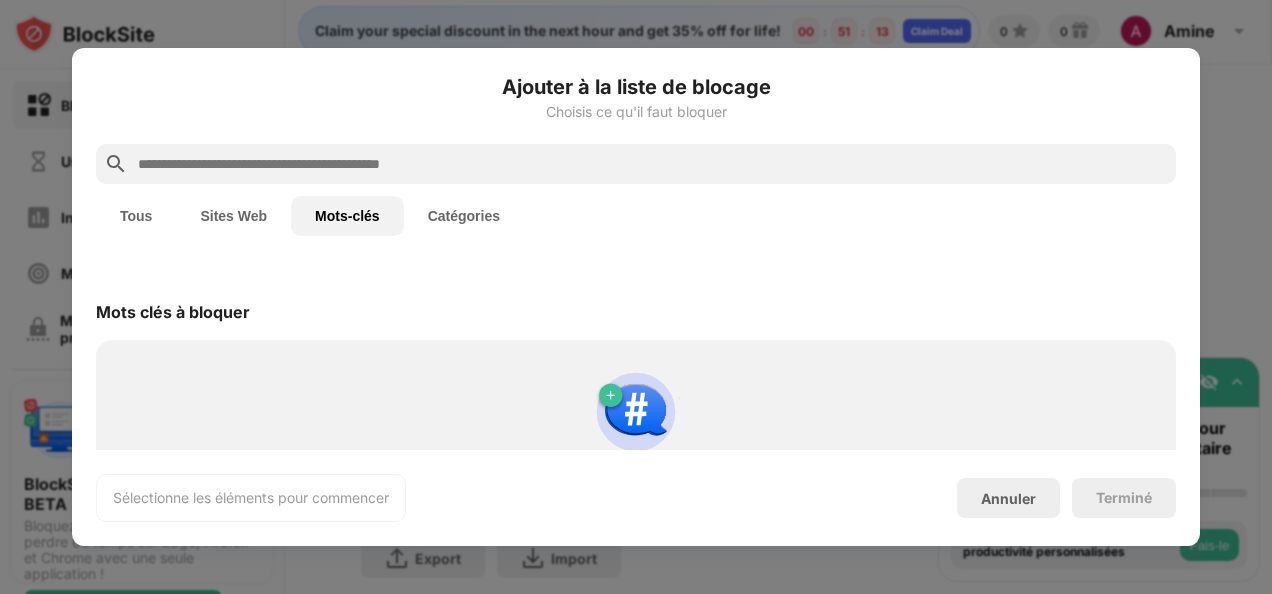 click at bounding box center (652, 164) 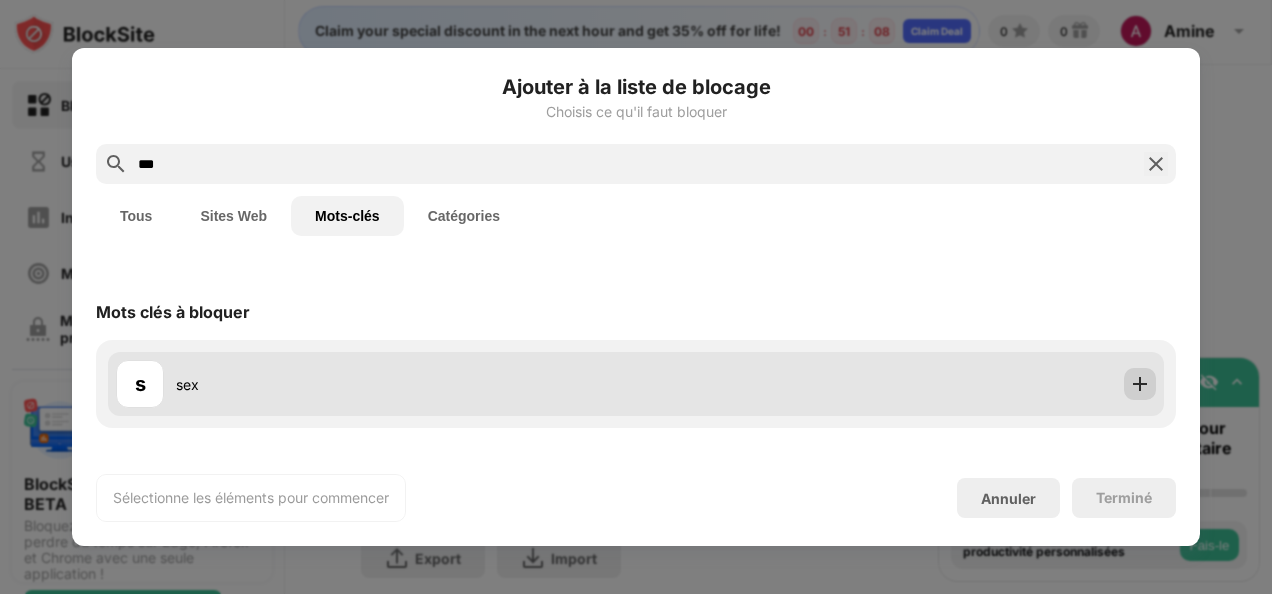 type on "***" 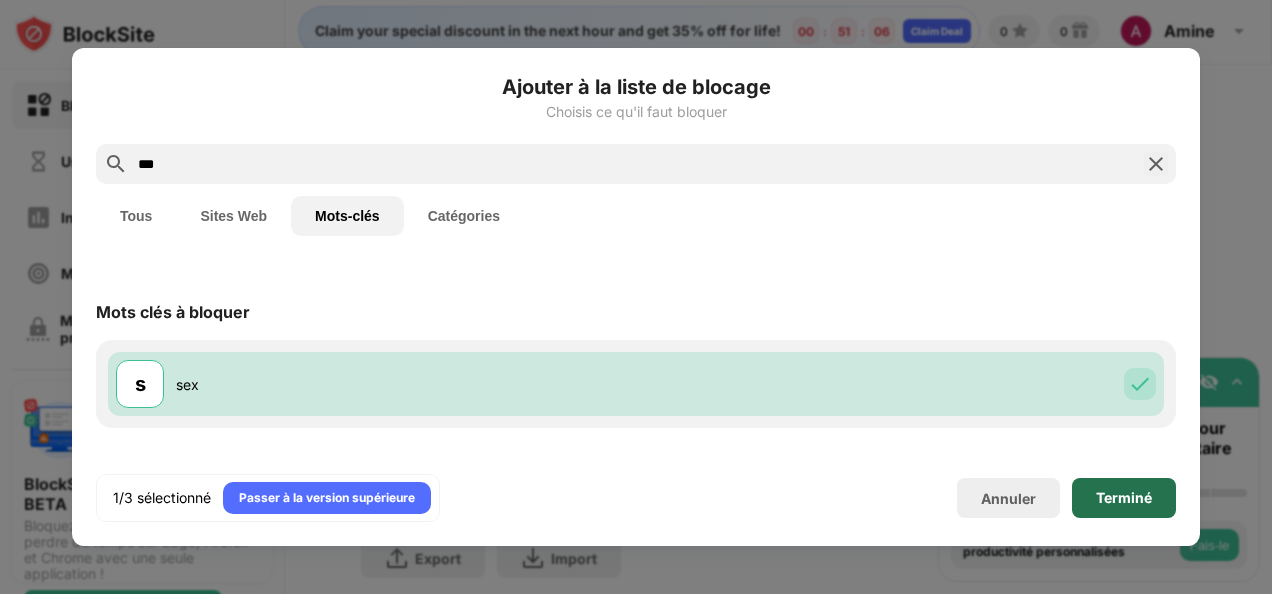 click on "Terminé" at bounding box center (1124, 498) 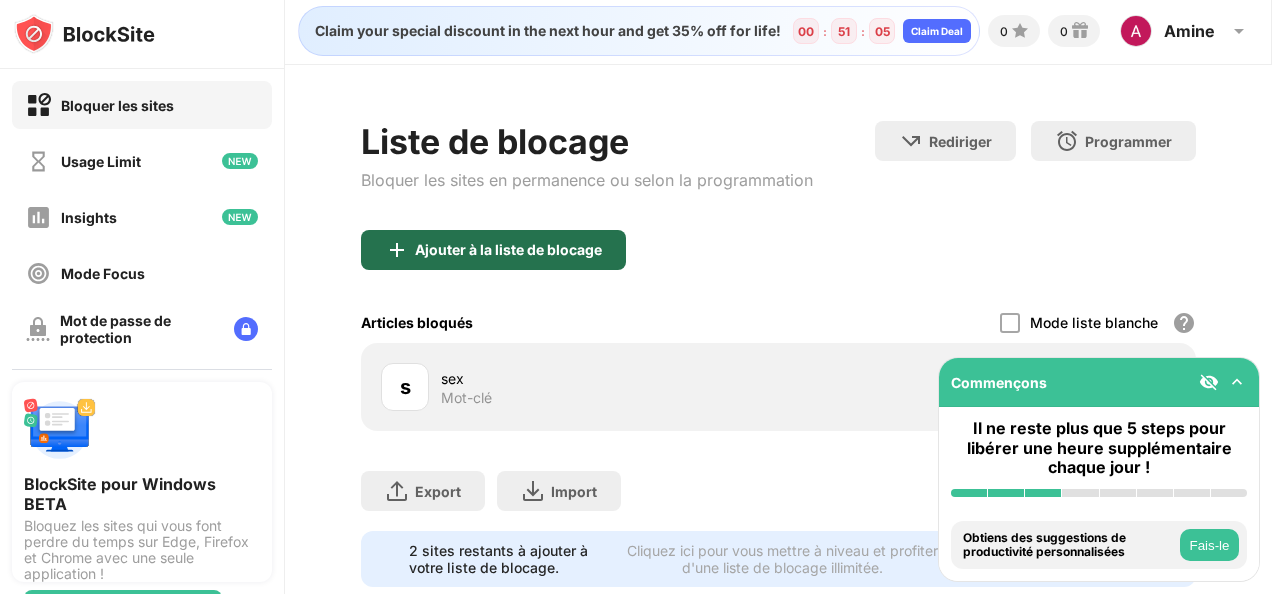 click on "Ajouter à la liste de blocage" at bounding box center (508, 250) 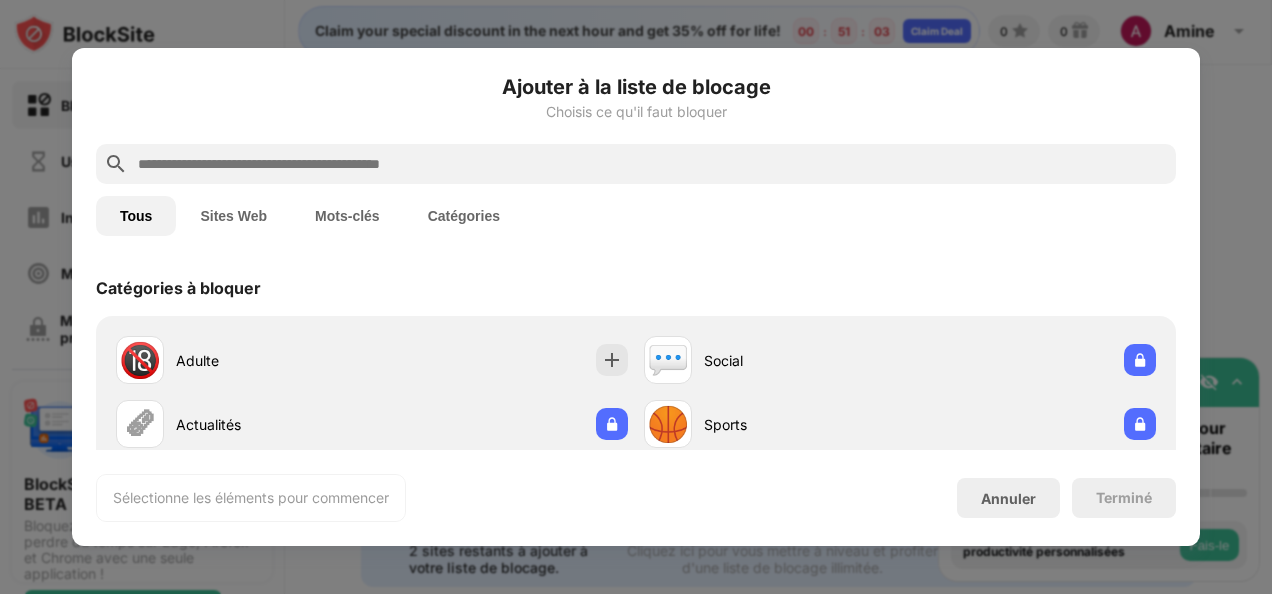 click at bounding box center (652, 164) 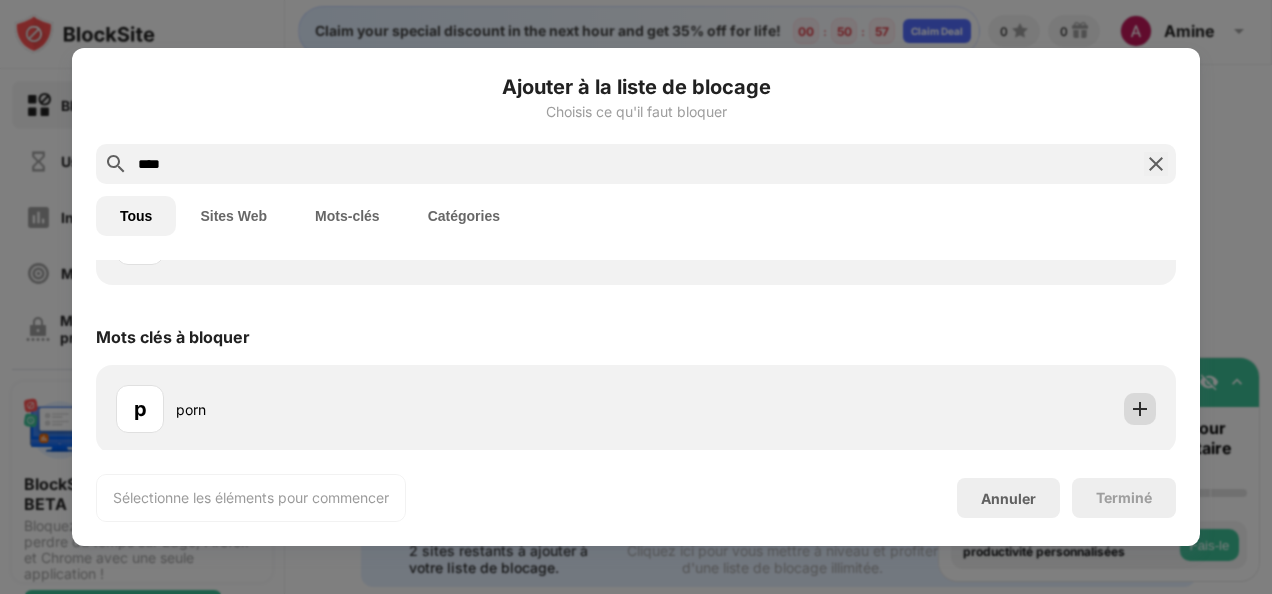 scroll, scrollTop: 248, scrollLeft: 0, axis: vertical 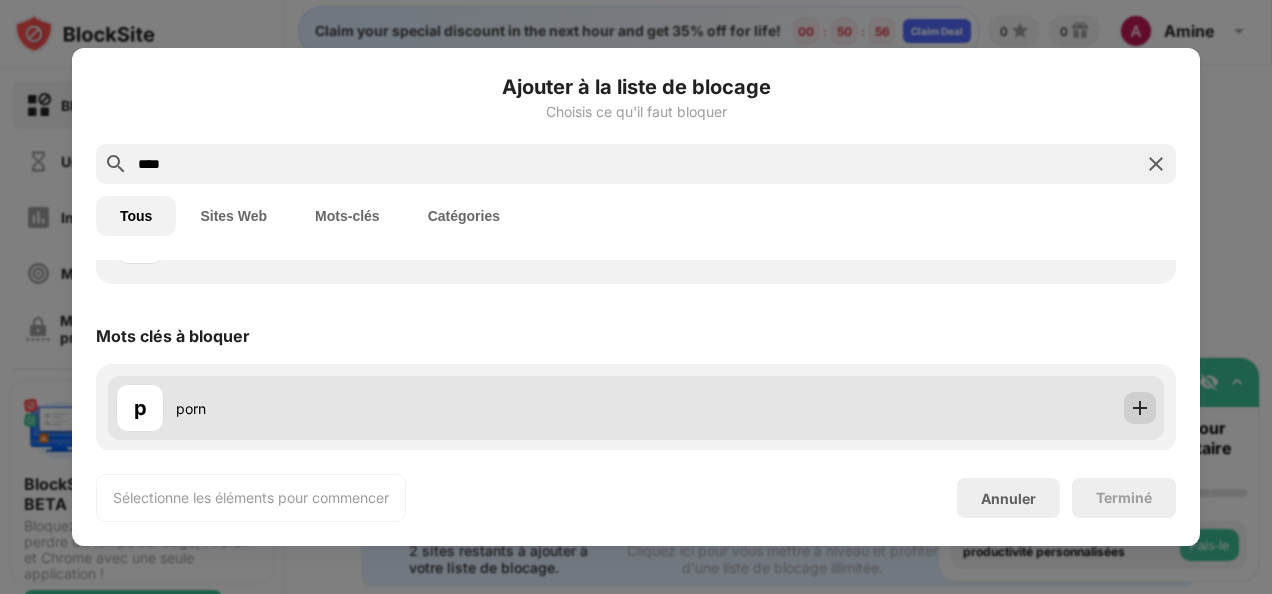 type on "****" 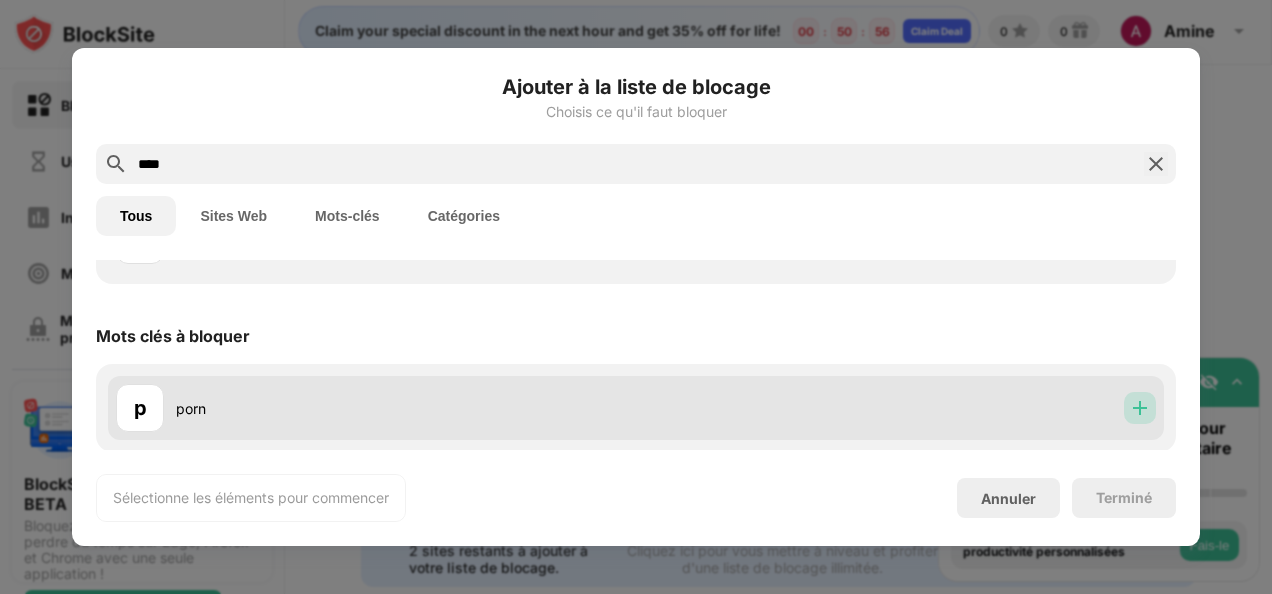 click at bounding box center [1140, 408] 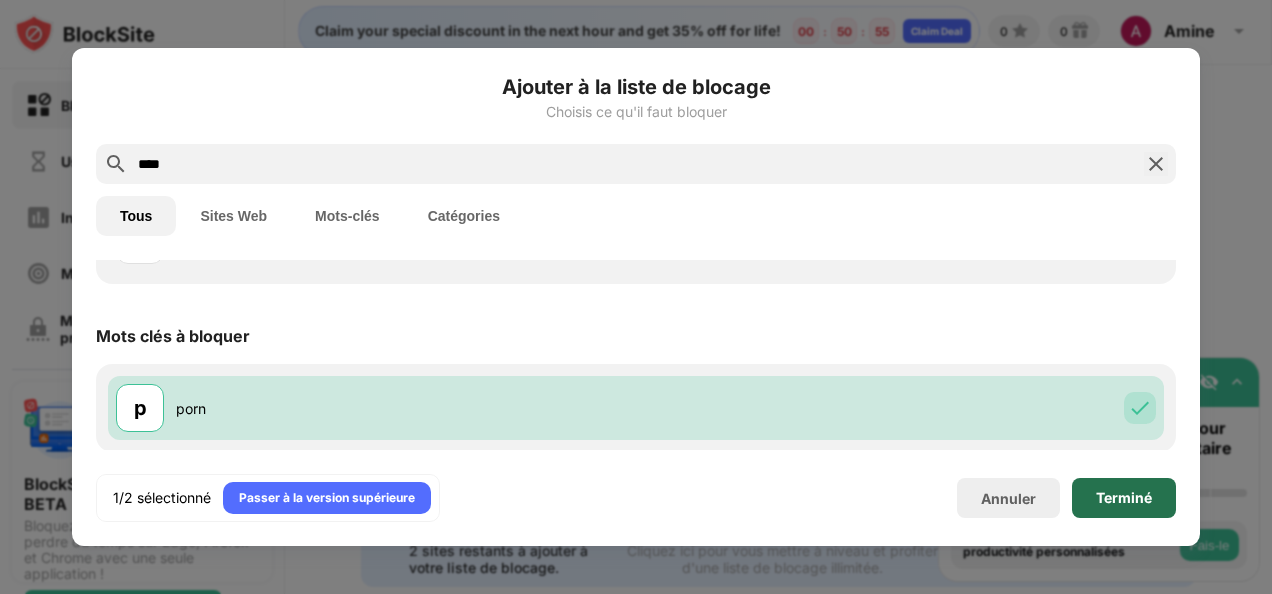 click on "Terminé" at bounding box center [1124, 498] 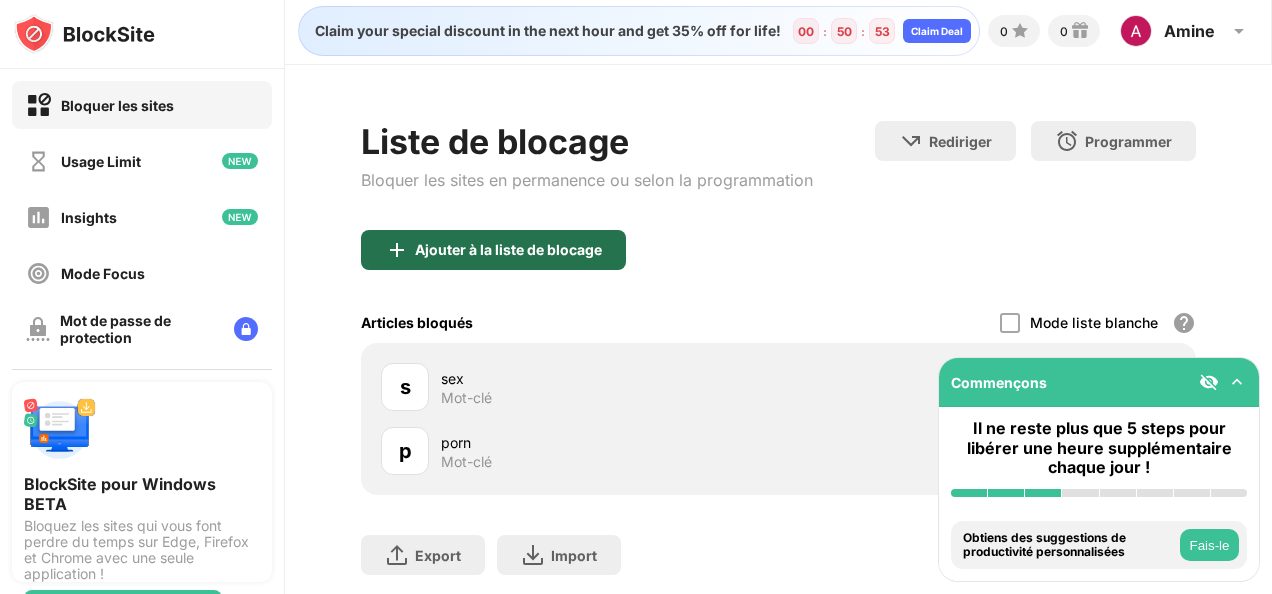 click on "Ajouter à la liste de blocage" at bounding box center [493, 250] 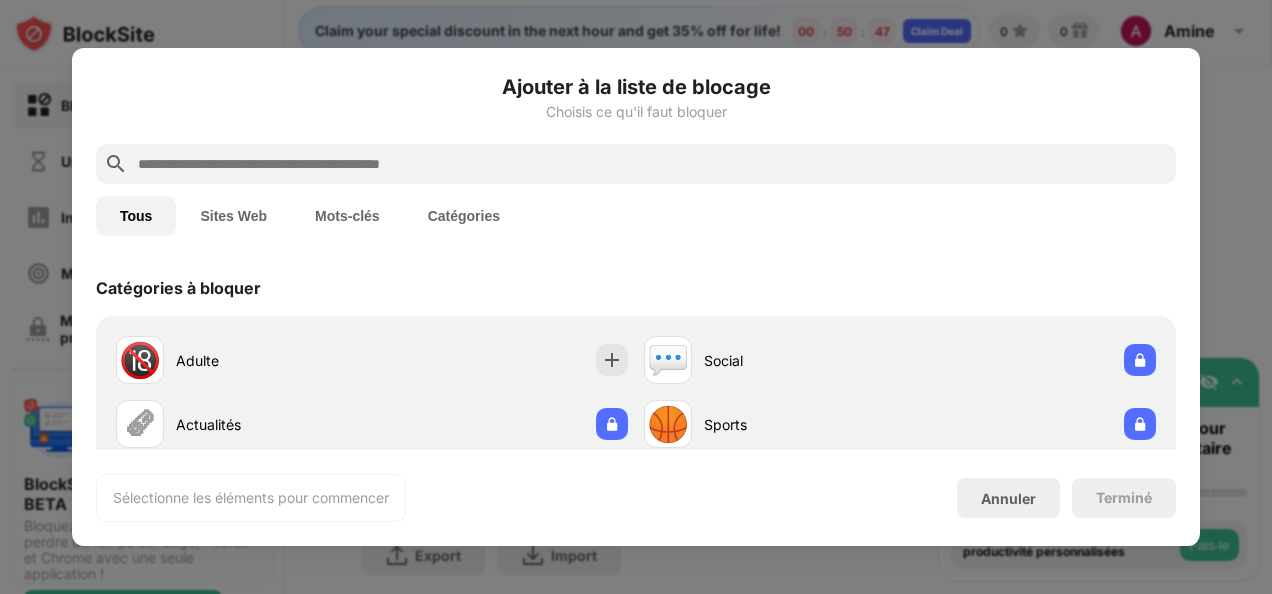 click at bounding box center [652, 164] 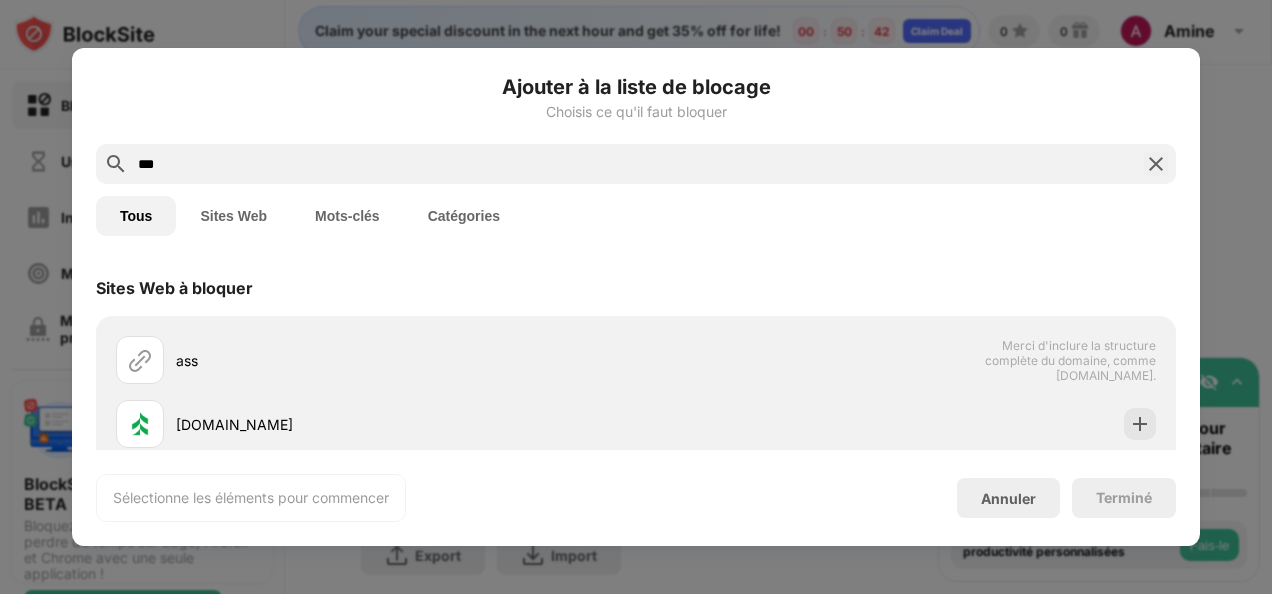 type on "***" 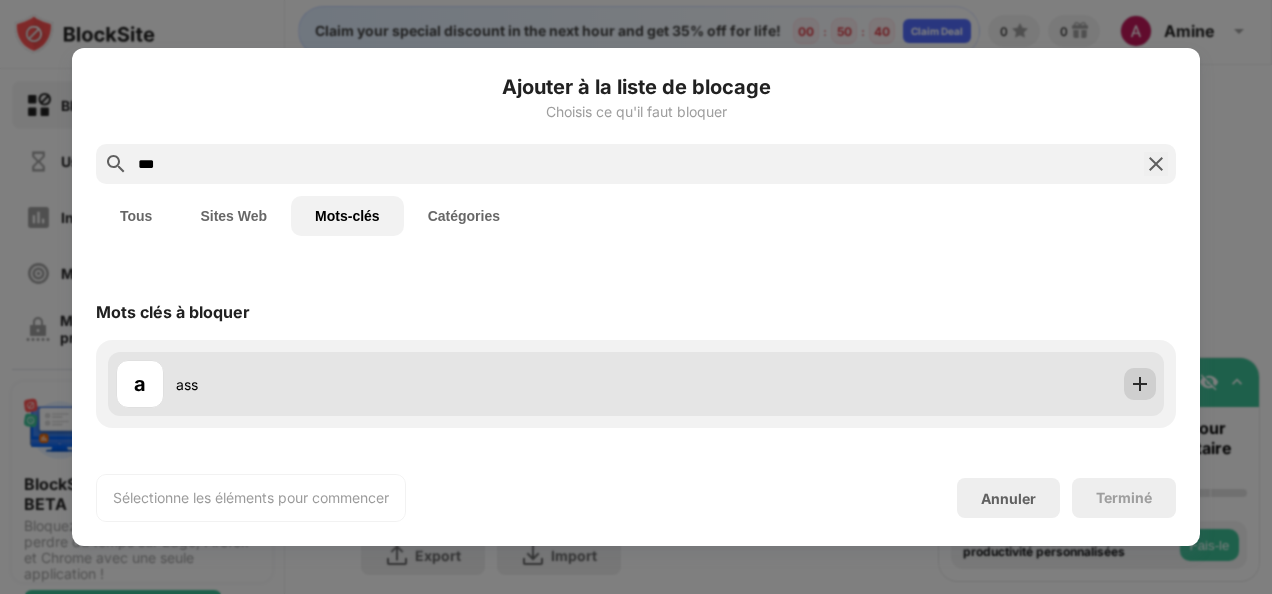click at bounding box center [1140, 384] 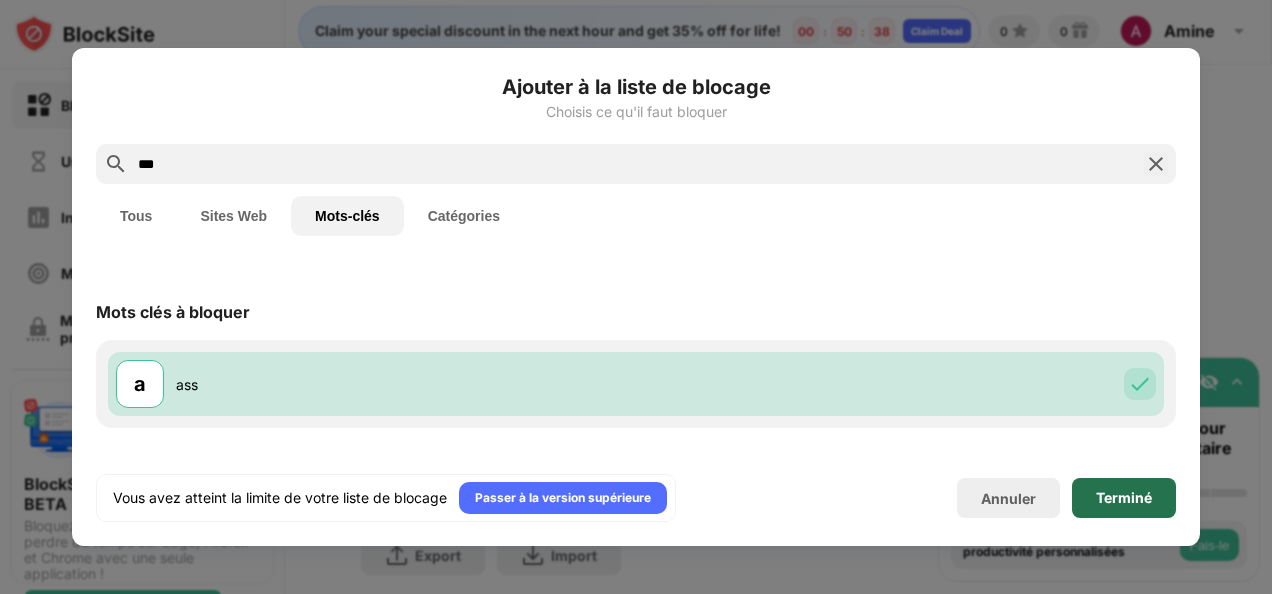 click on "Terminé" at bounding box center [1124, 498] 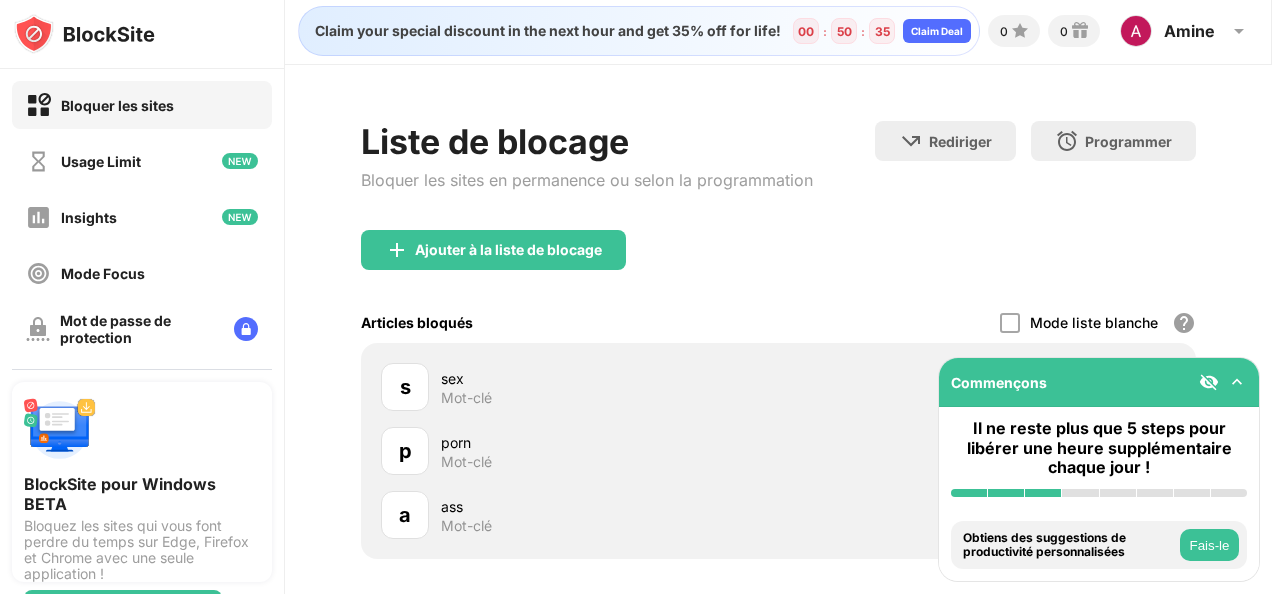 click at bounding box center (1237, 382) 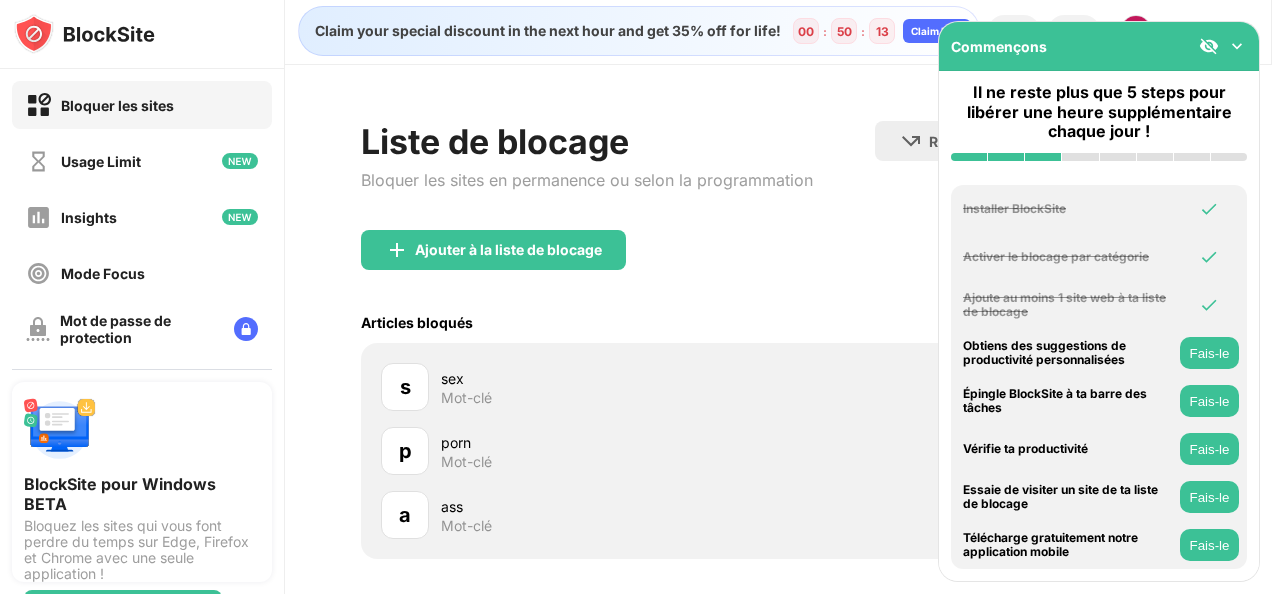 click at bounding box center [1237, 46] 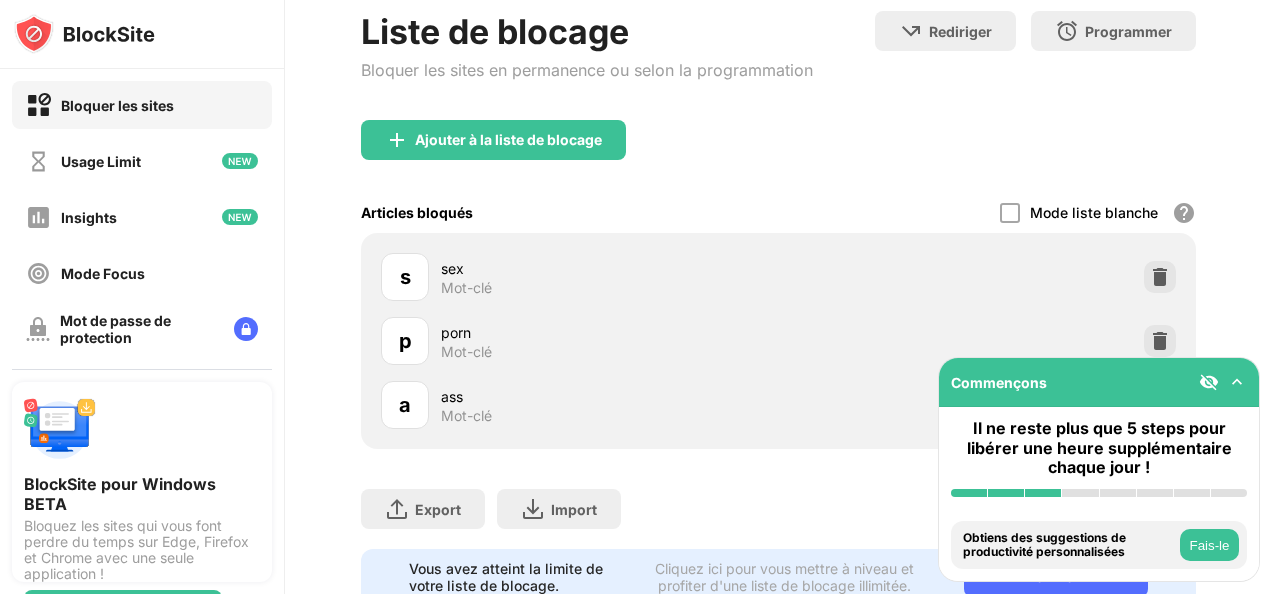 scroll, scrollTop: 140, scrollLeft: 0, axis: vertical 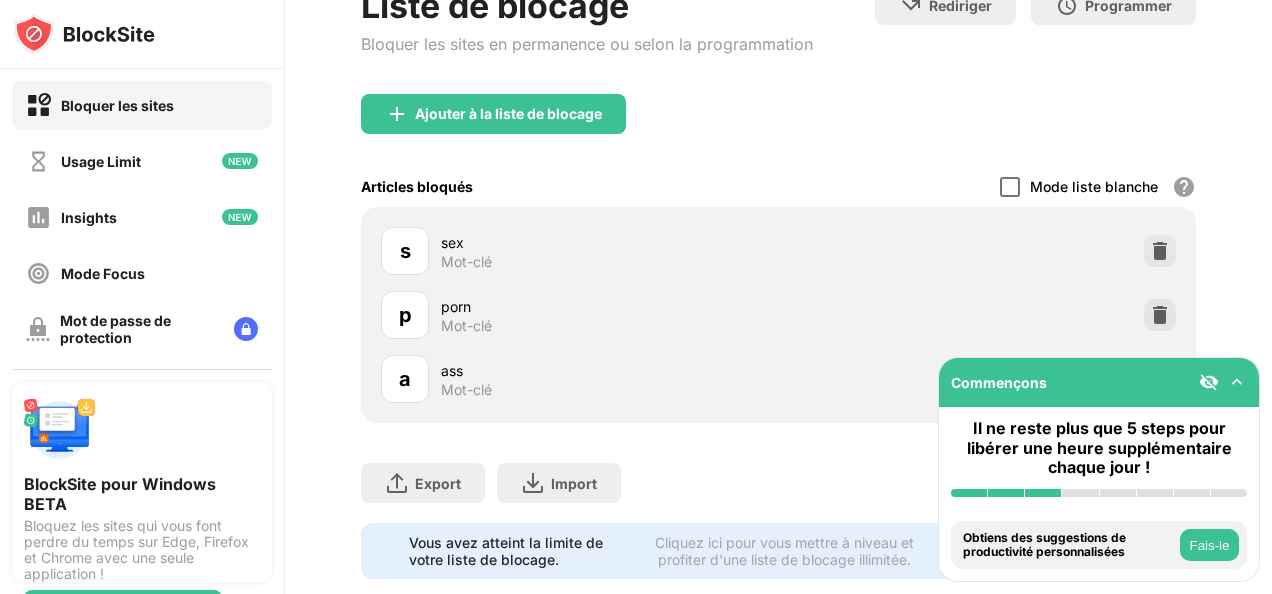 click at bounding box center [1010, 187] 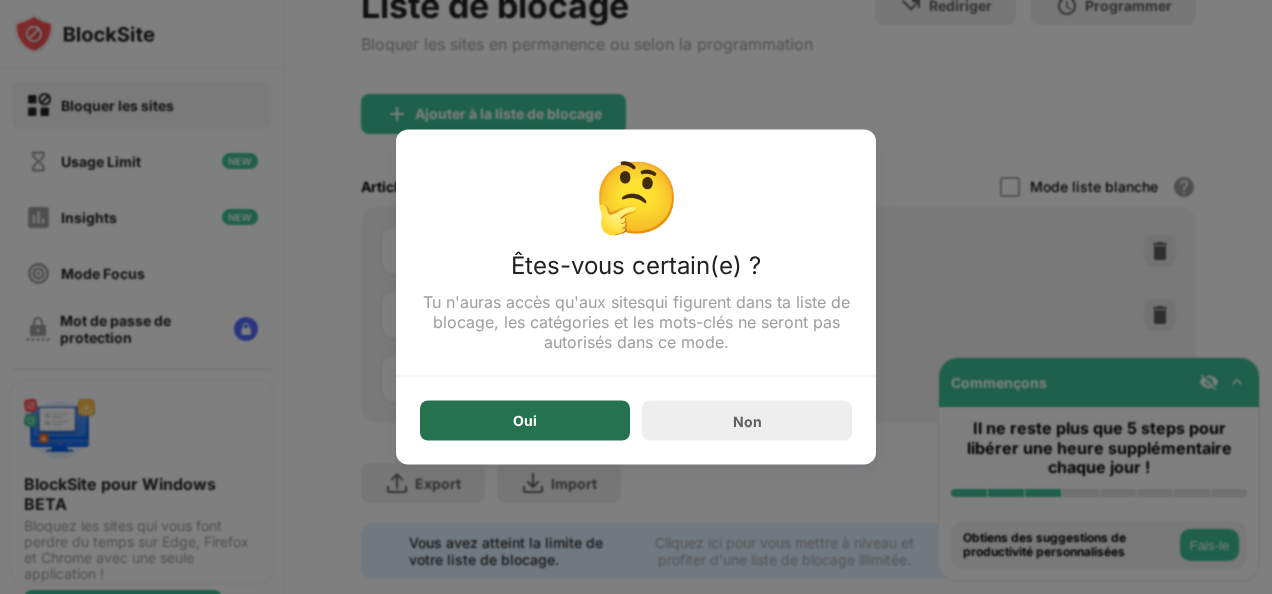 click on "Oui" at bounding box center [525, 421] 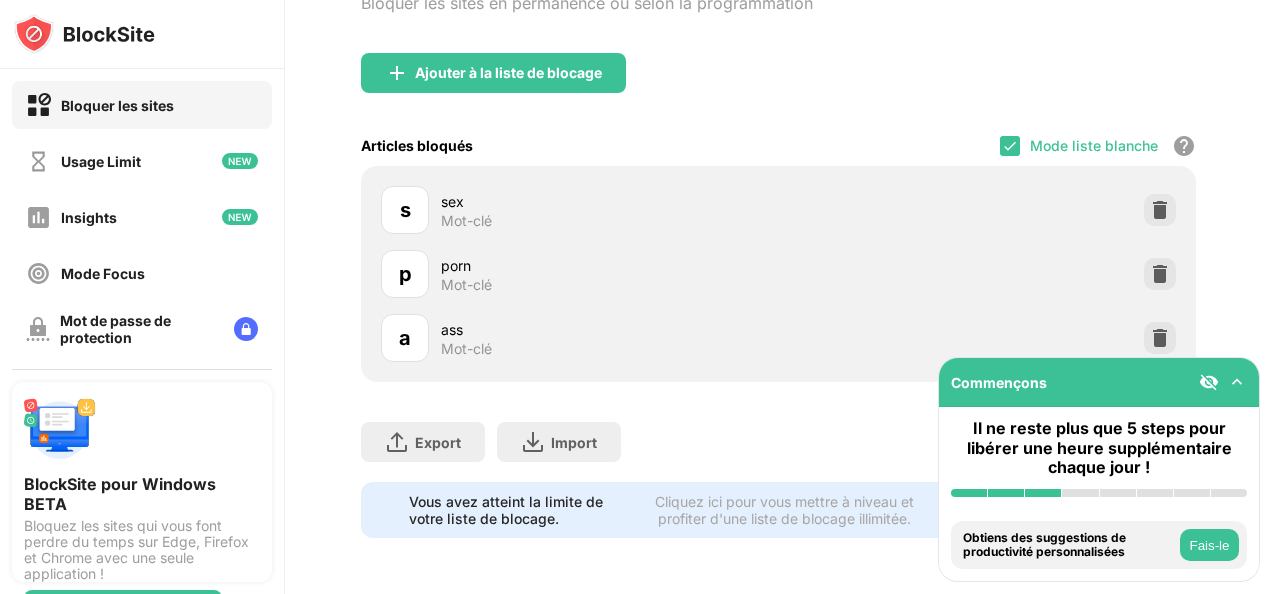 scroll, scrollTop: 195, scrollLeft: 0, axis: vertical 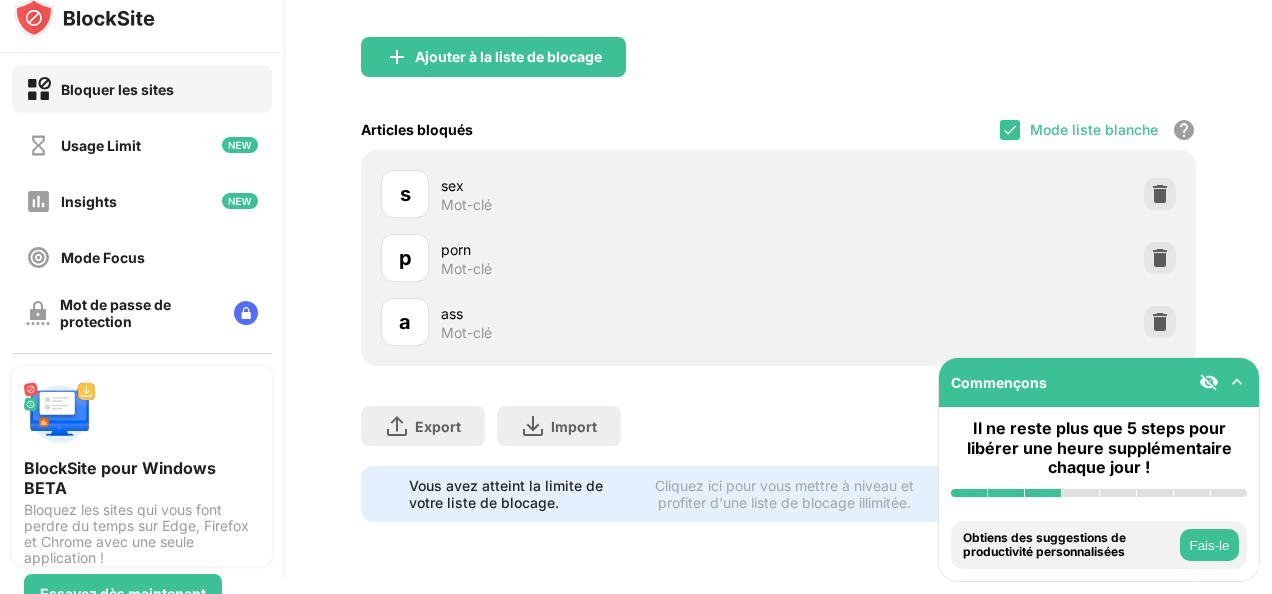 drag, startPoint x: 1126, startPoint y: 381, endPoint x: 1110, endPoint y: 235, distance: 146.8741 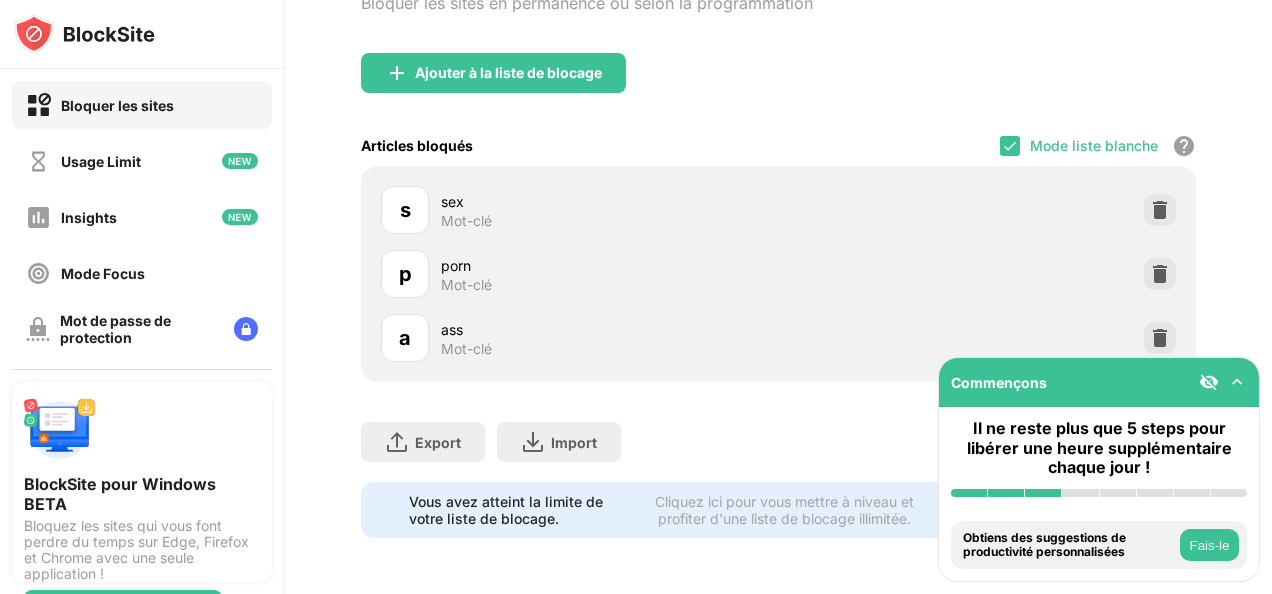 scroll, scrollTop: 195, scrollLeft: 0, axis: vertical 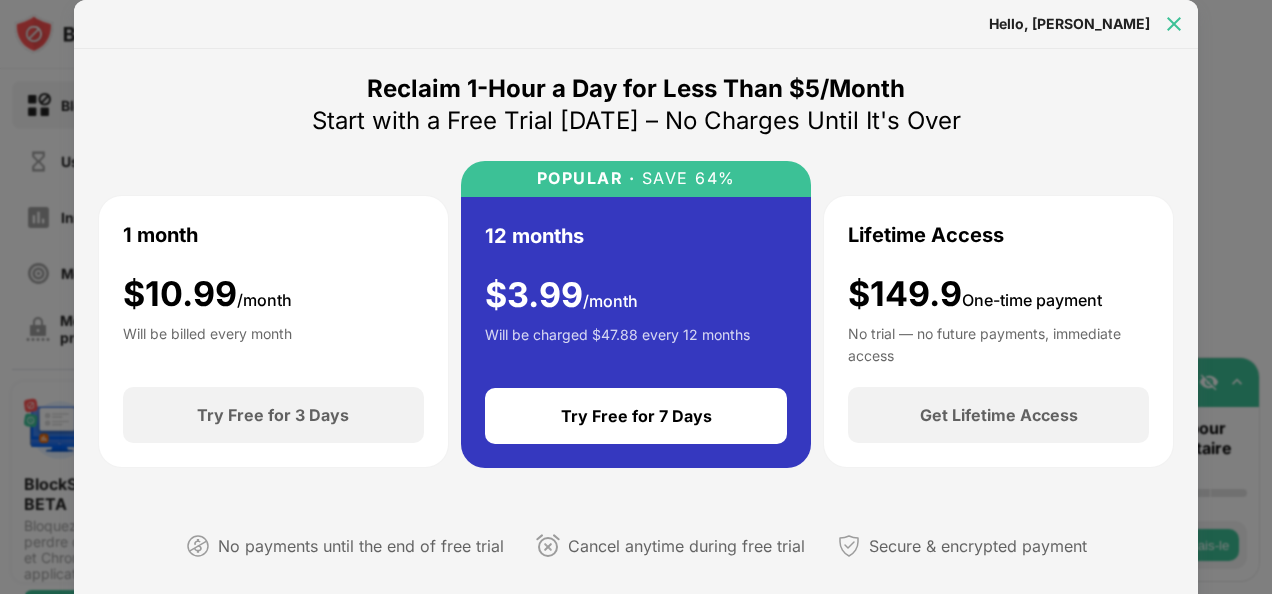 click at bounding box center [1174, 24] 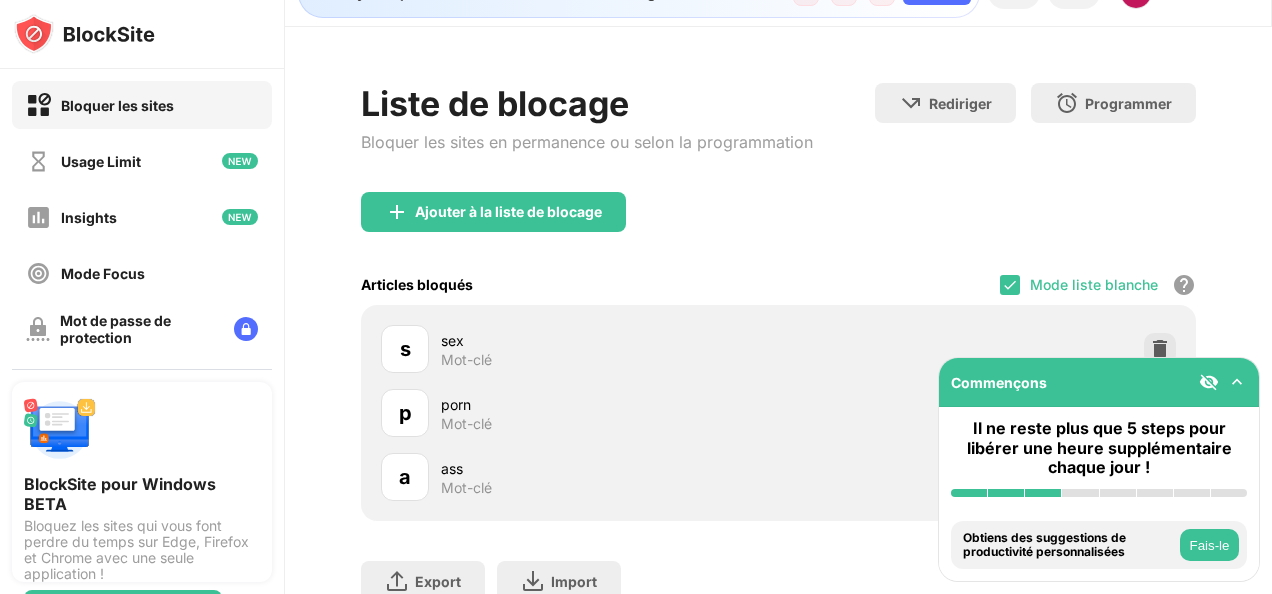 scroll, scrollTop: 0, scrollLeft: 30, axis: horizontal 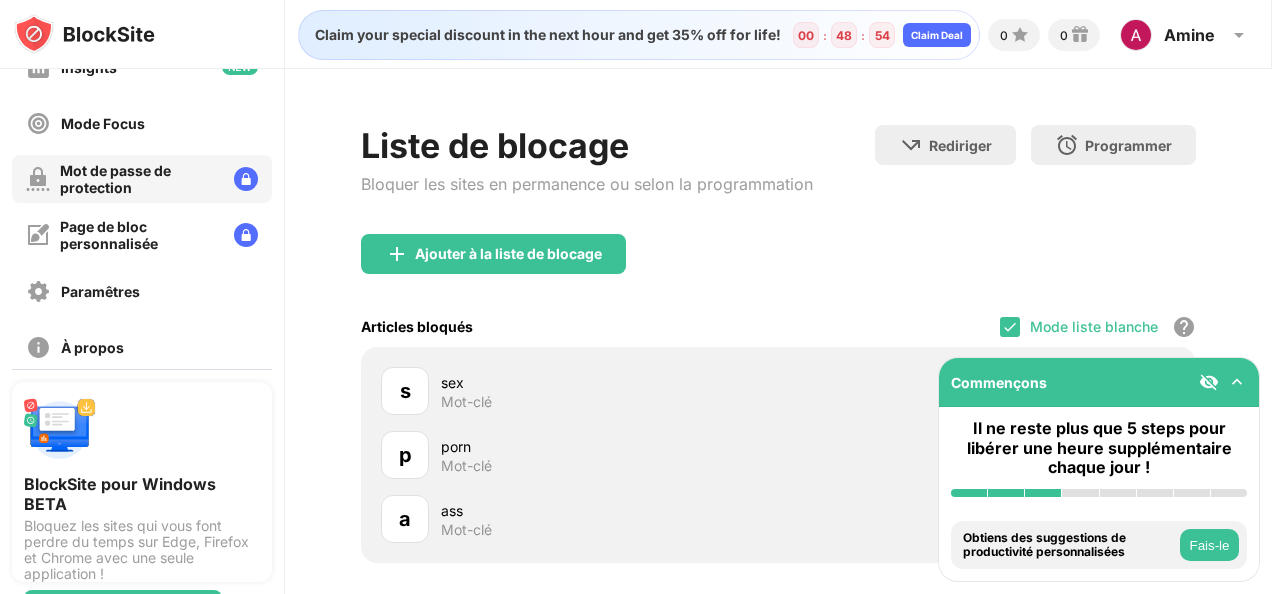 click on "Mot de passe de protection" at bounding box center [139, 179] 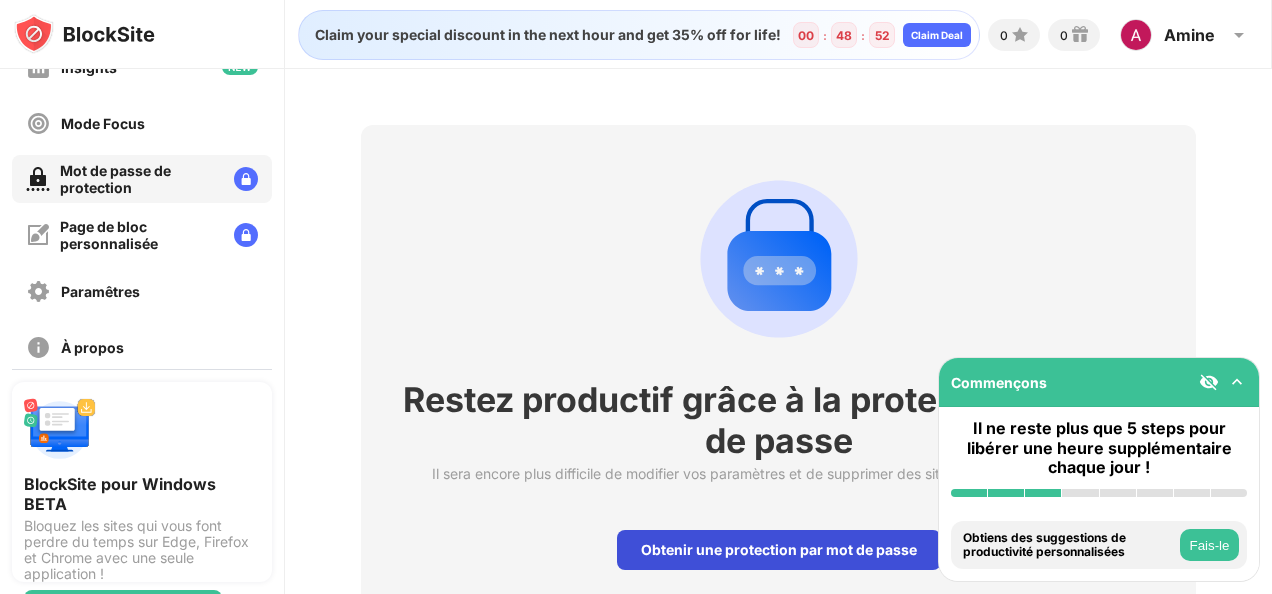 click on "Obtenir une protection par mot de passe" at bounding box center (779, 550) 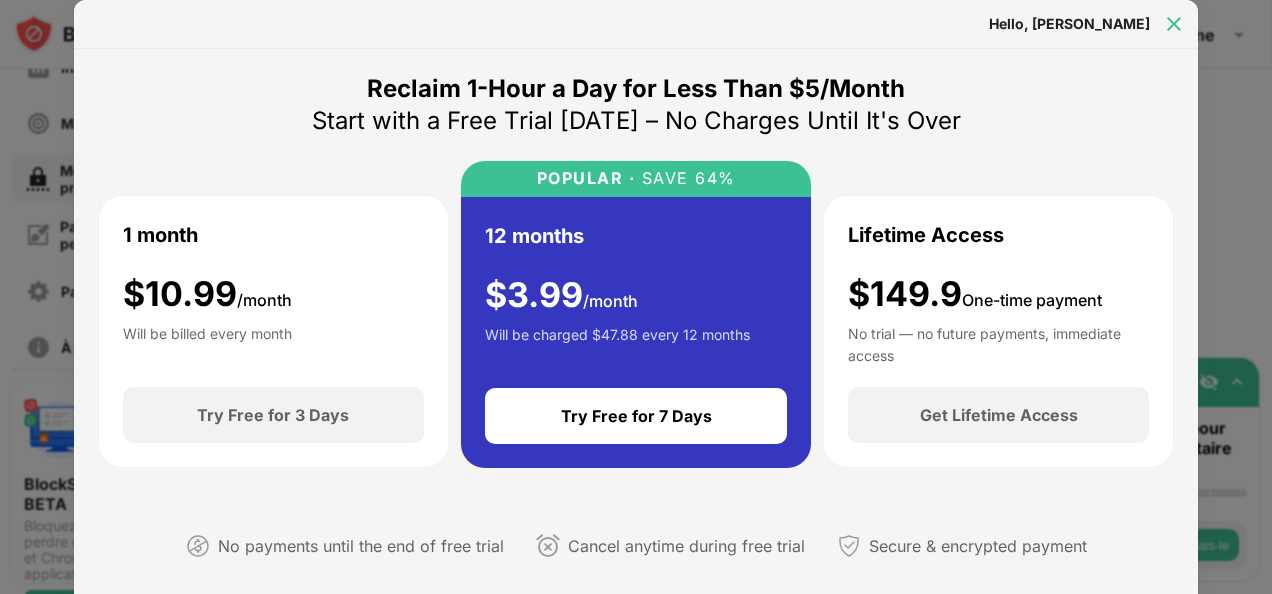 click at bounding box center [1174, 24] 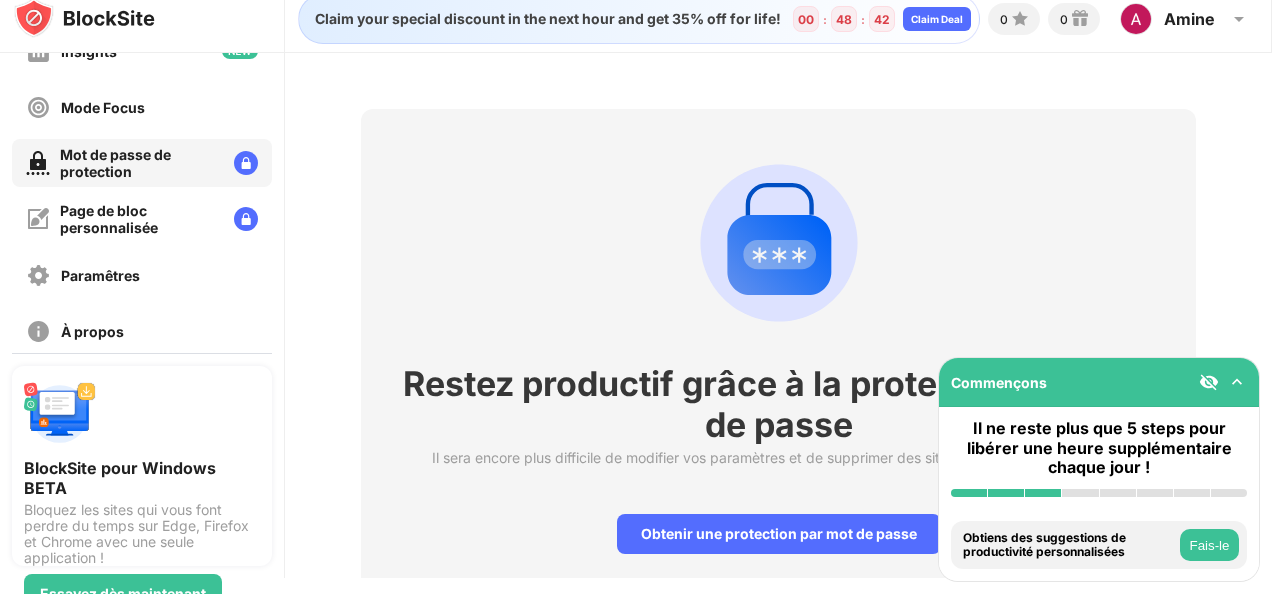 scroll, scrollTop: 0, scrollLeft: 0, axis: both 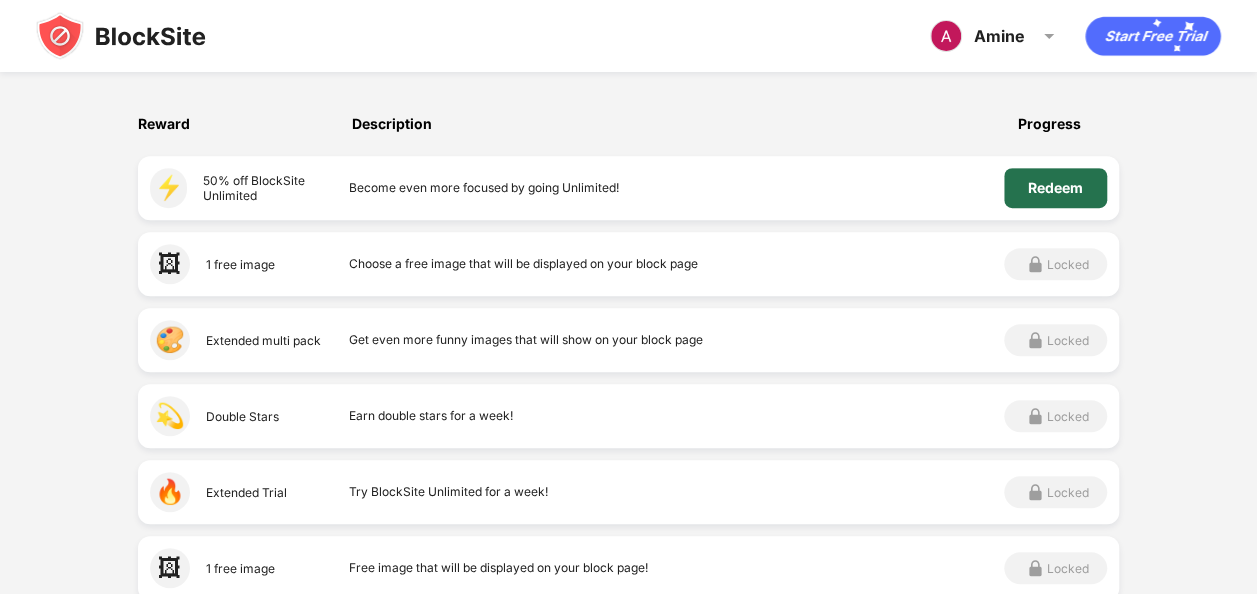 click on "Redeem" at bounding box center [1055, 188] 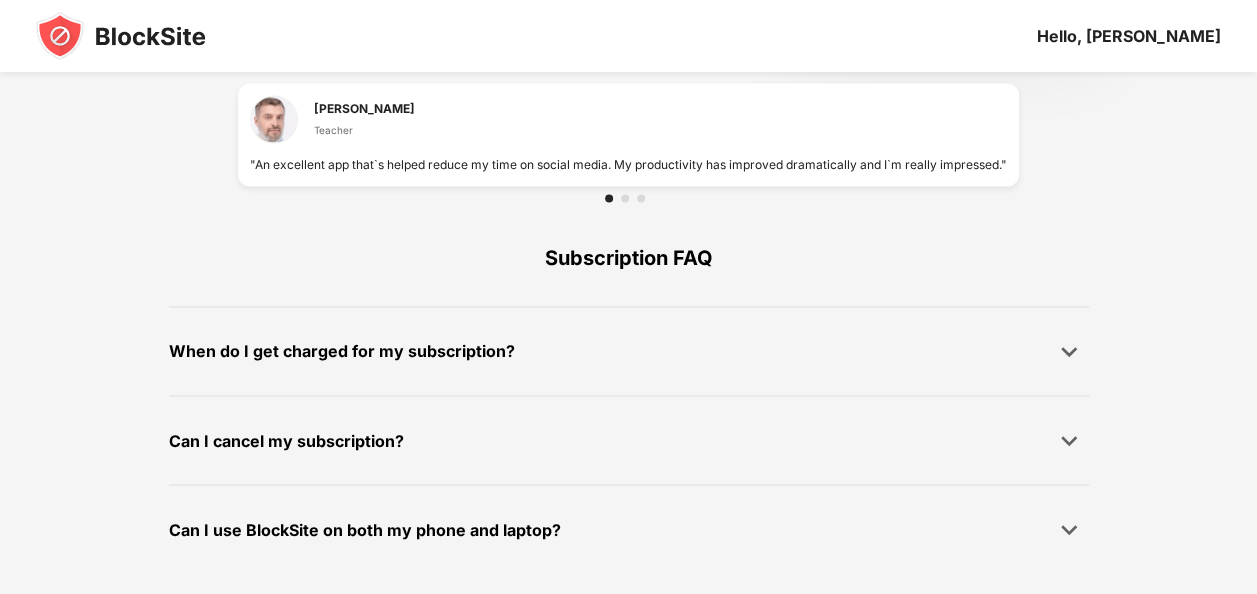 scroll, scrollTop: 0, scrollLeft: 0, axis: both 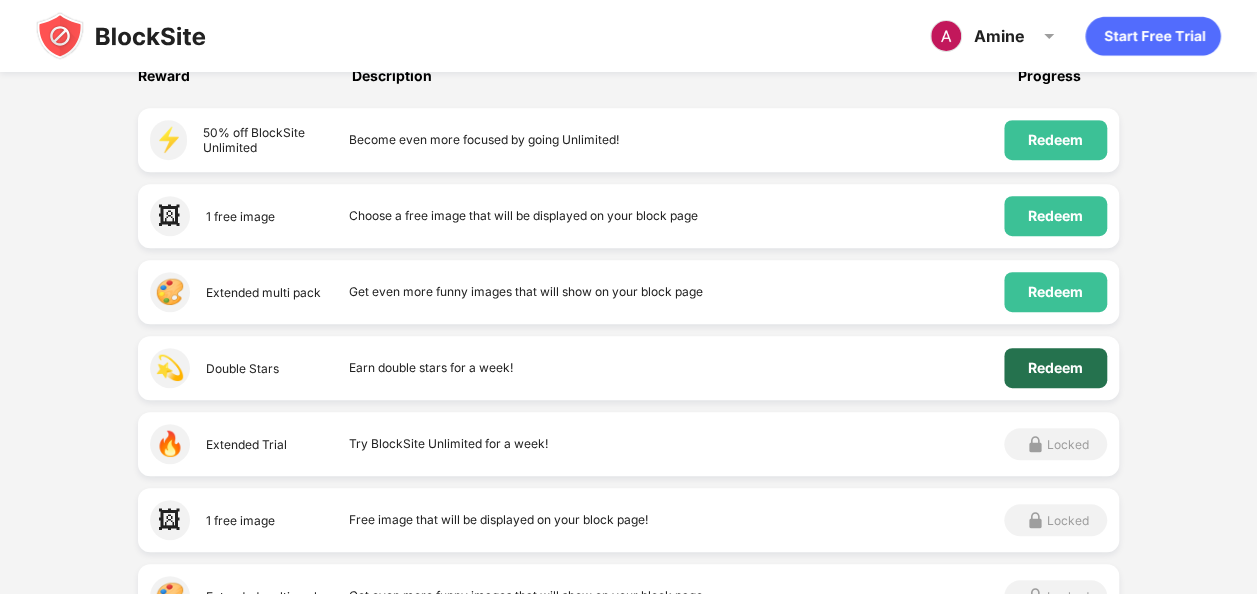 click on "Redeem" at bounding box center (1055, 368) 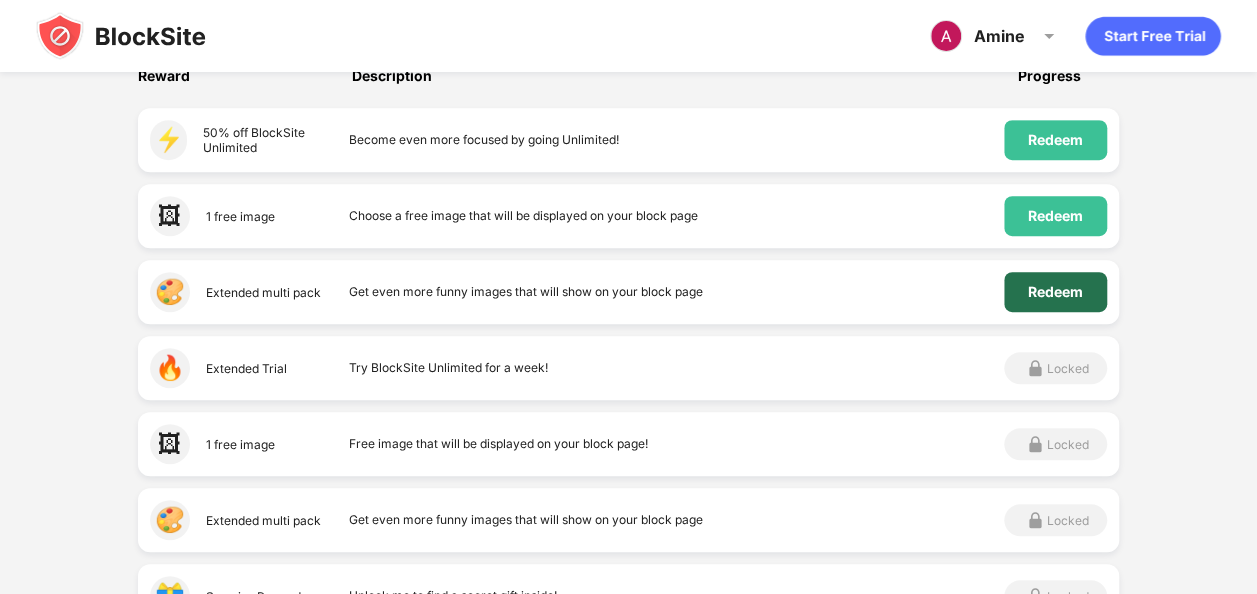 click on "Redeem" at bounding box center (1055, 292) 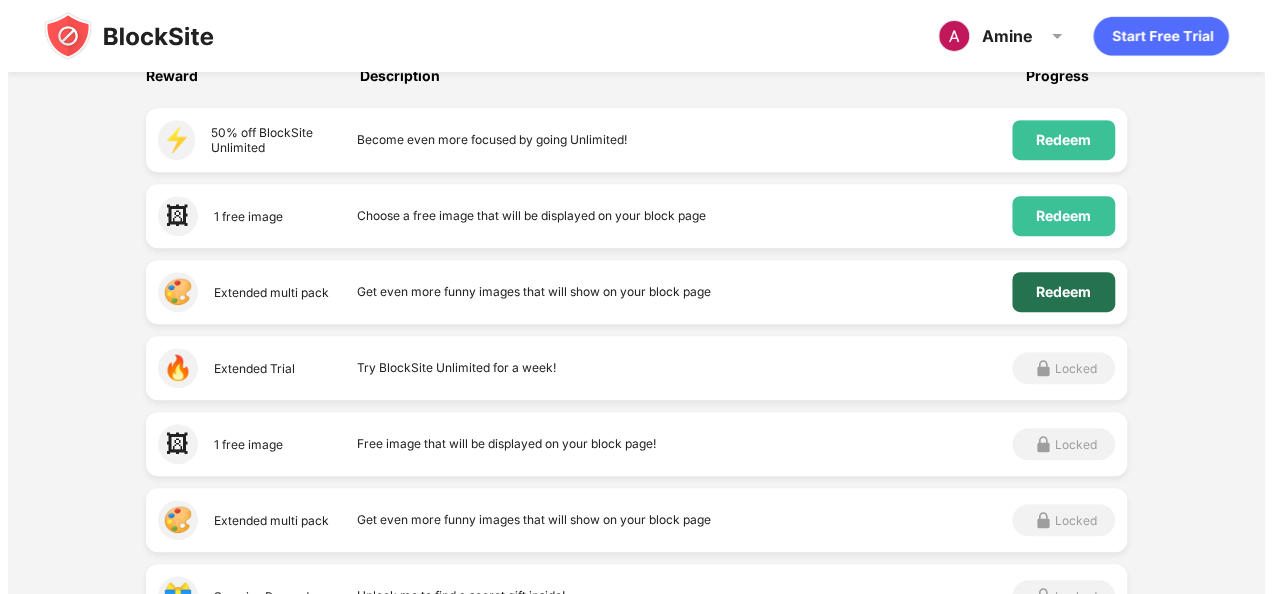 scroll, scrollTop: 0, scrollLeft: 0, axis: both 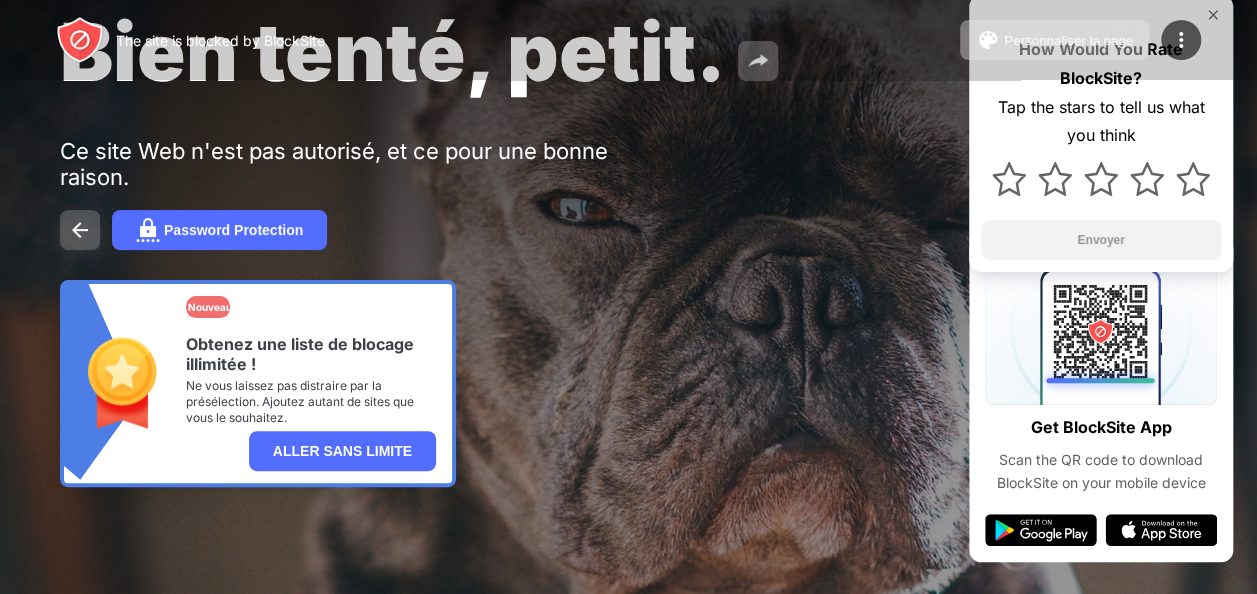 click at bounding box center (80, 230) 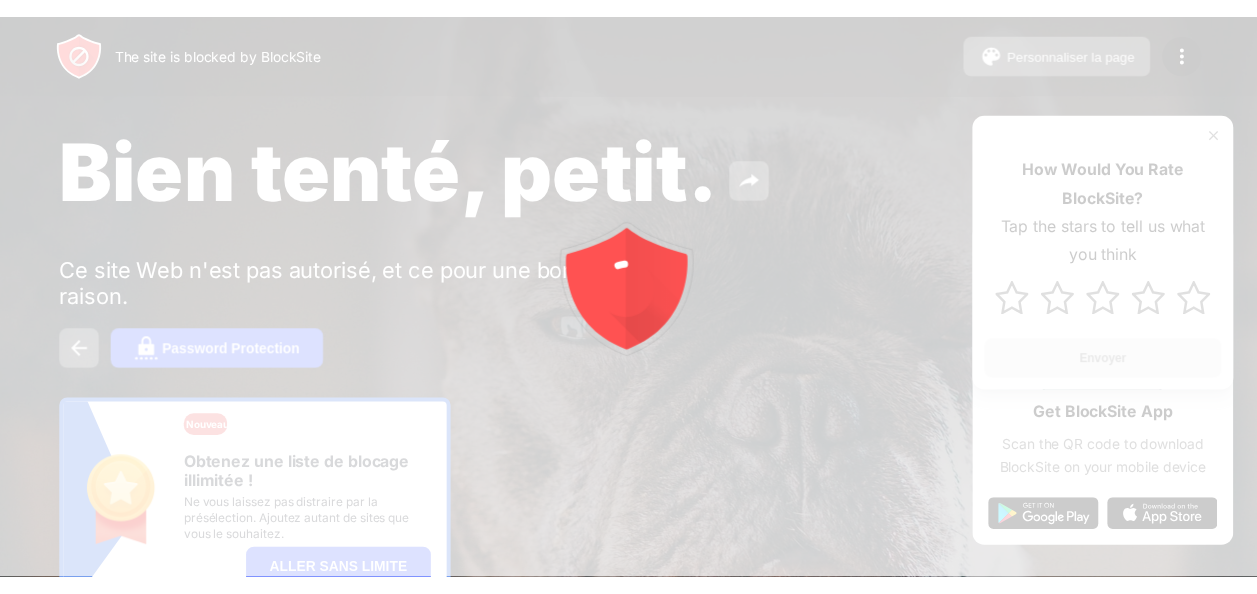 scroll, scrollTop: 0, scrollLeft: 0, axis: both 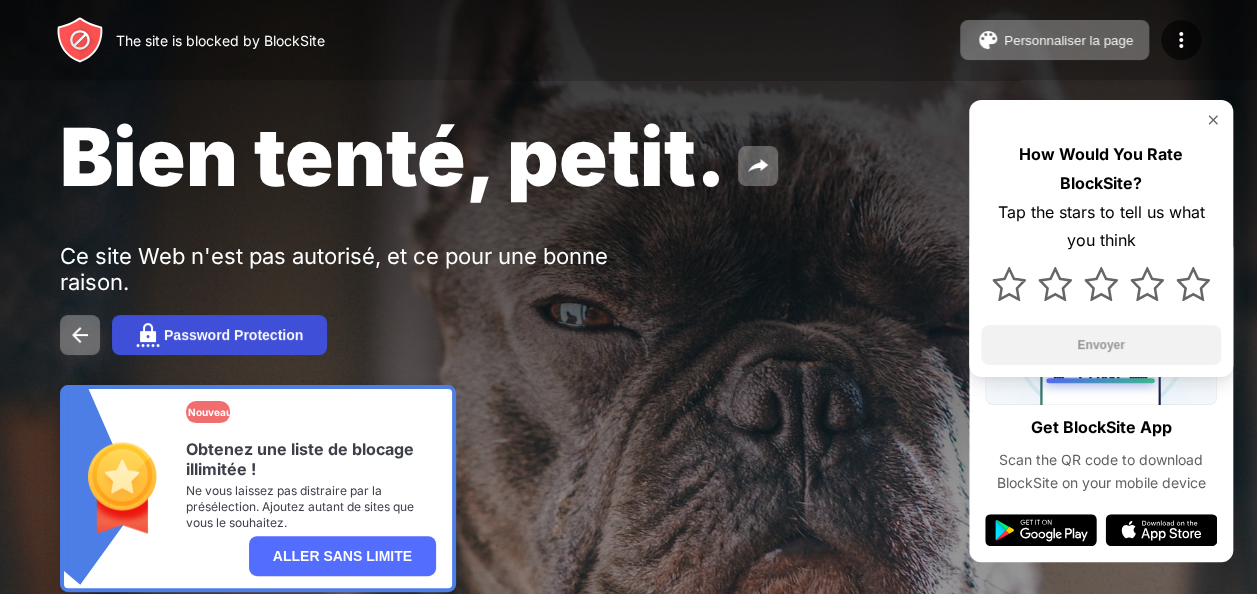click on "Password Protection" at bounding box center [219, 335] 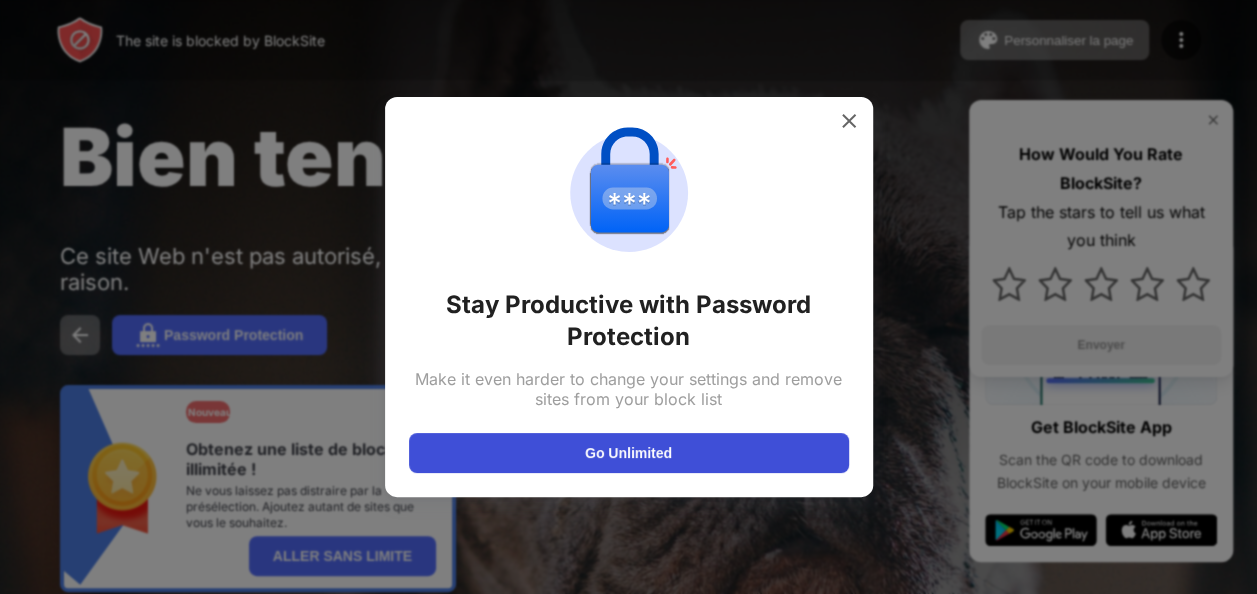 click on "Go Unlimited" at bounding box center [629, 453] 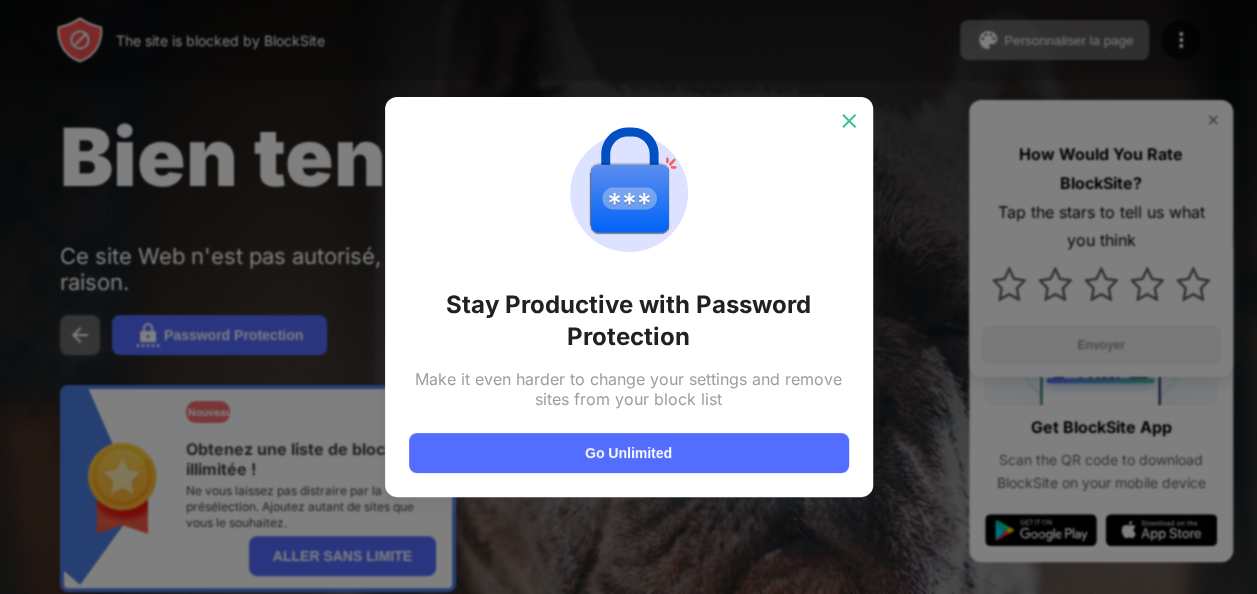 click at bounding box center [849, 121] 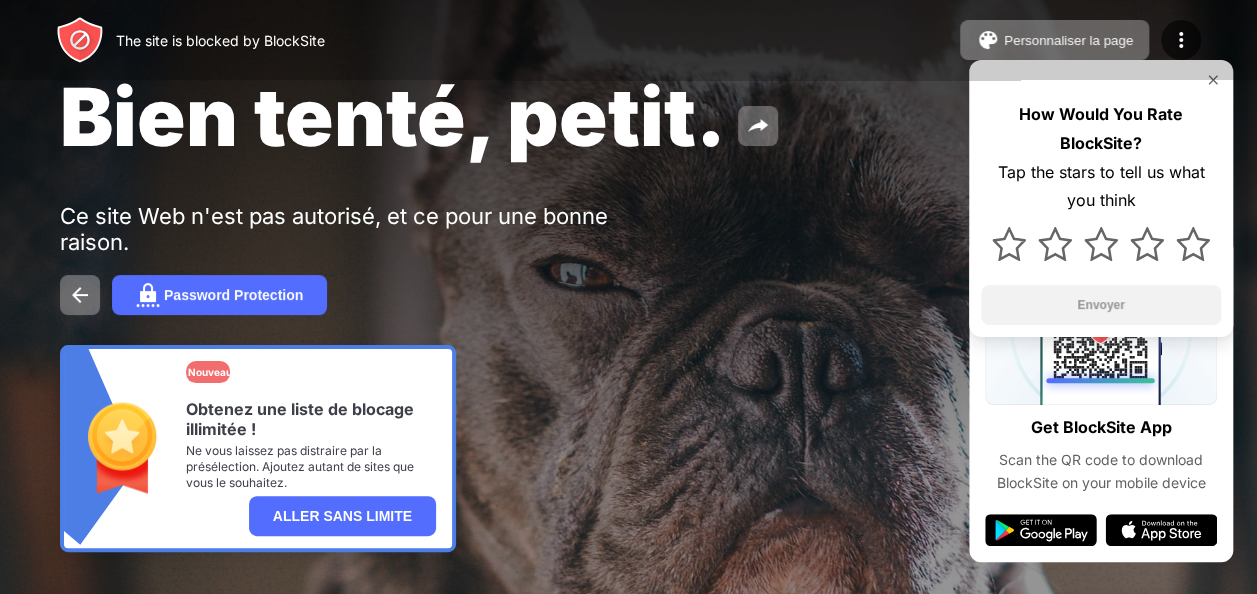 scroll, scrollTop: 105, scrollLeft: 0, axis: vertical 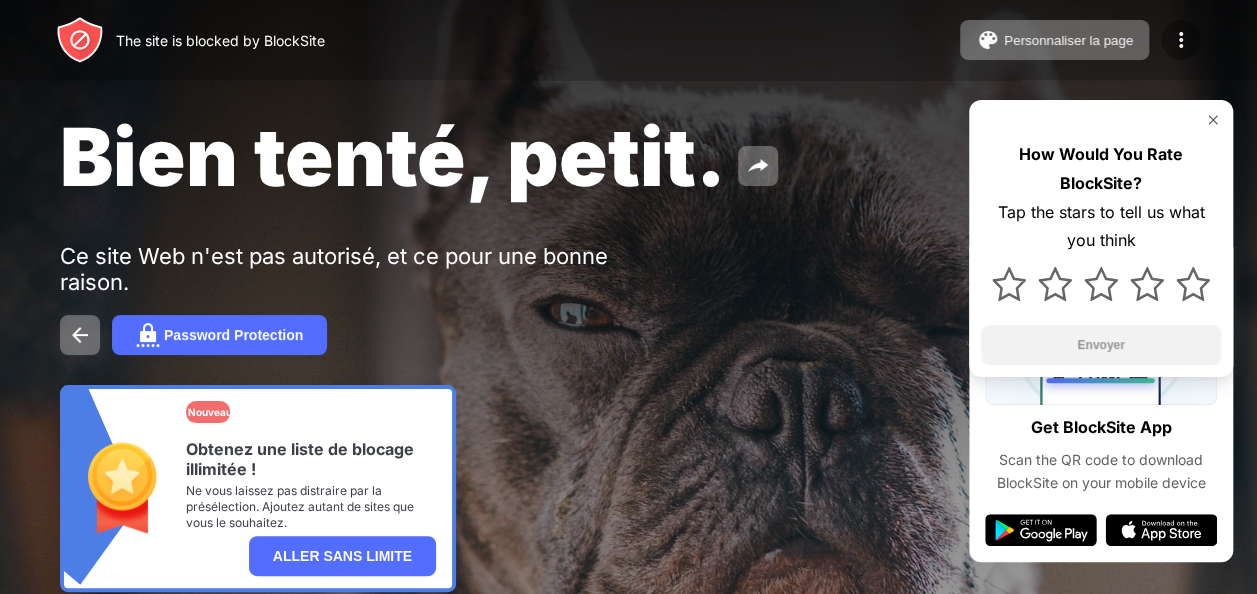 click at bounding box center [1181, 40] 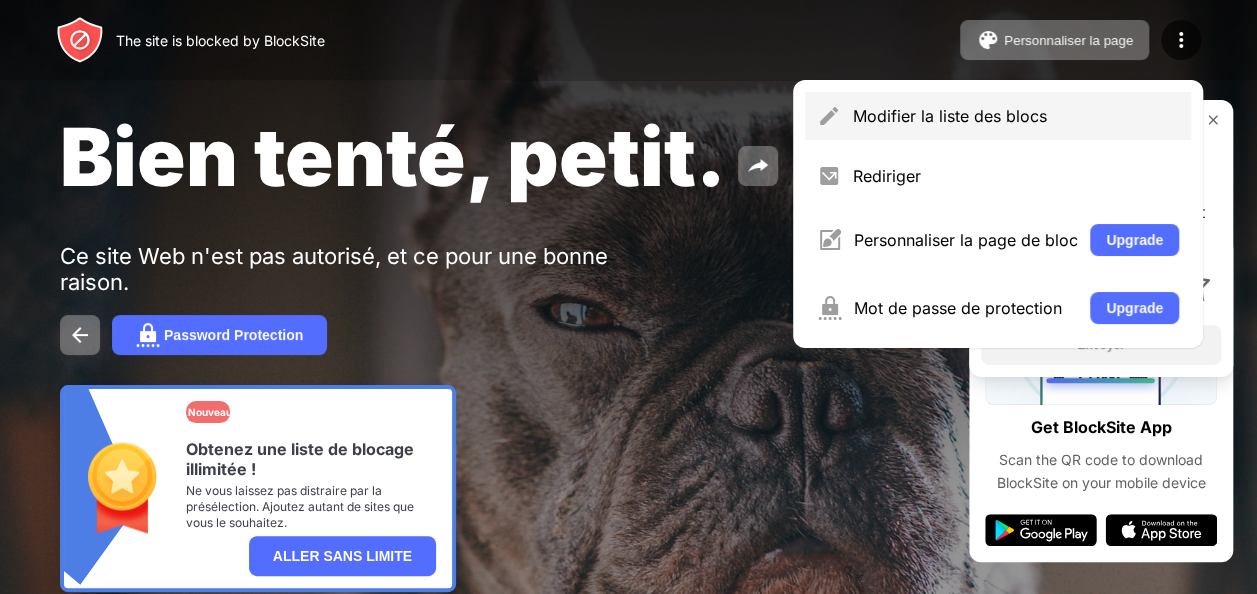 click on "Modifier la liste des blocs" at bounding box center [1016, 116] 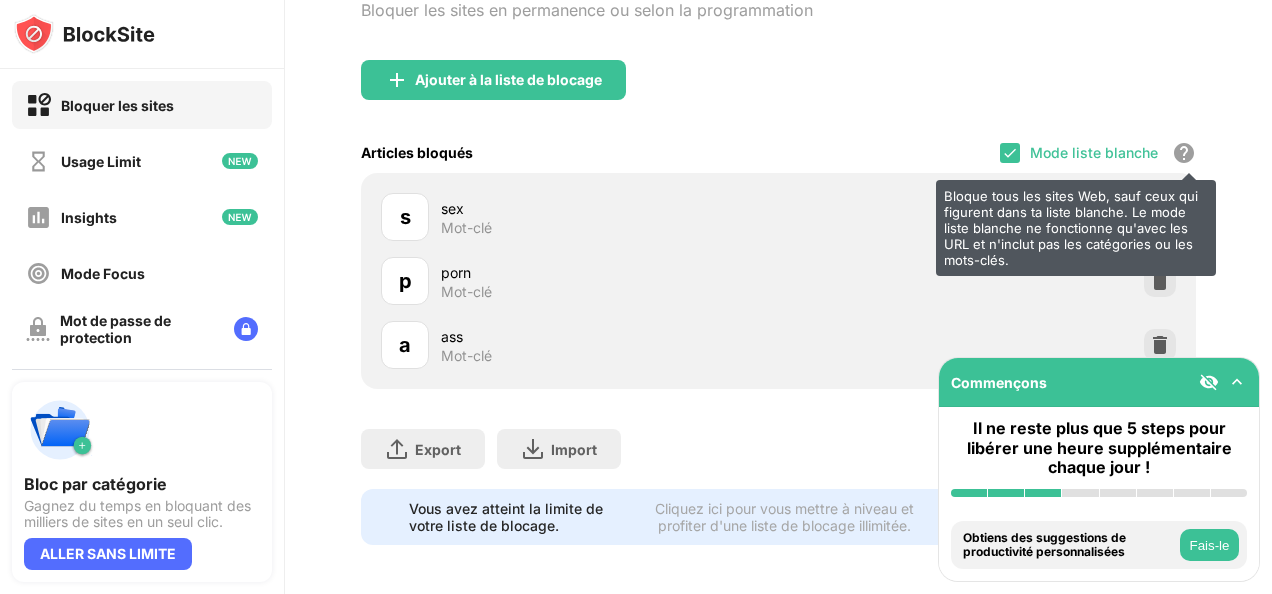 scroll, scrollTop: 195, scrollLeft: 0, axis: vertical 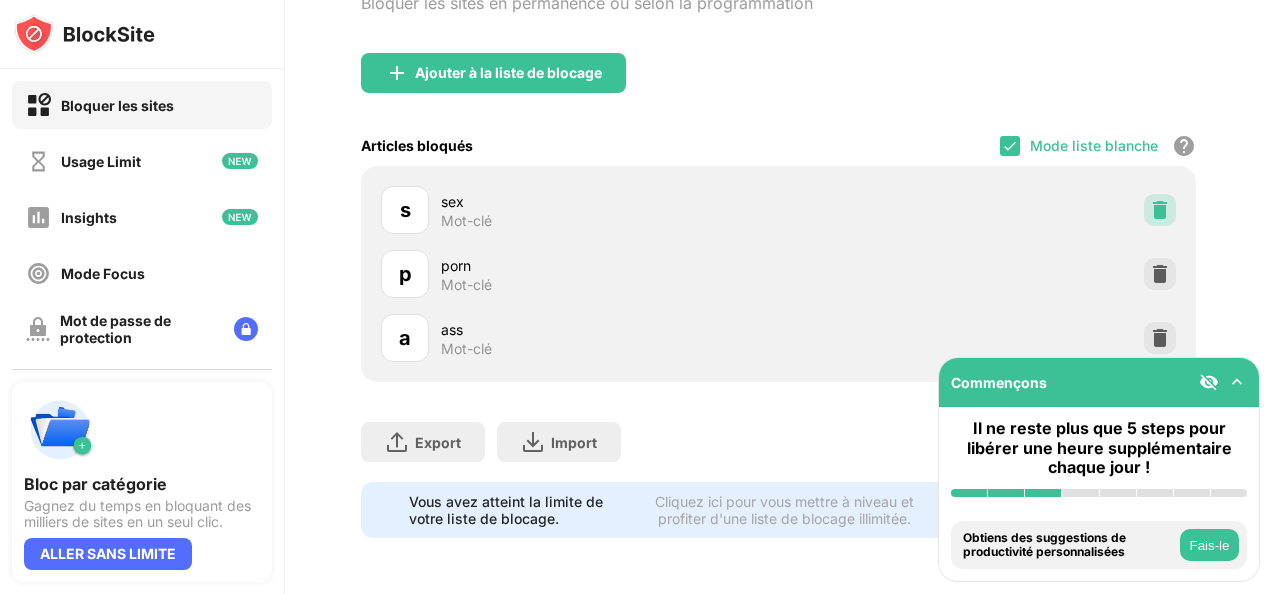 click at bounding box center [1160, 210] 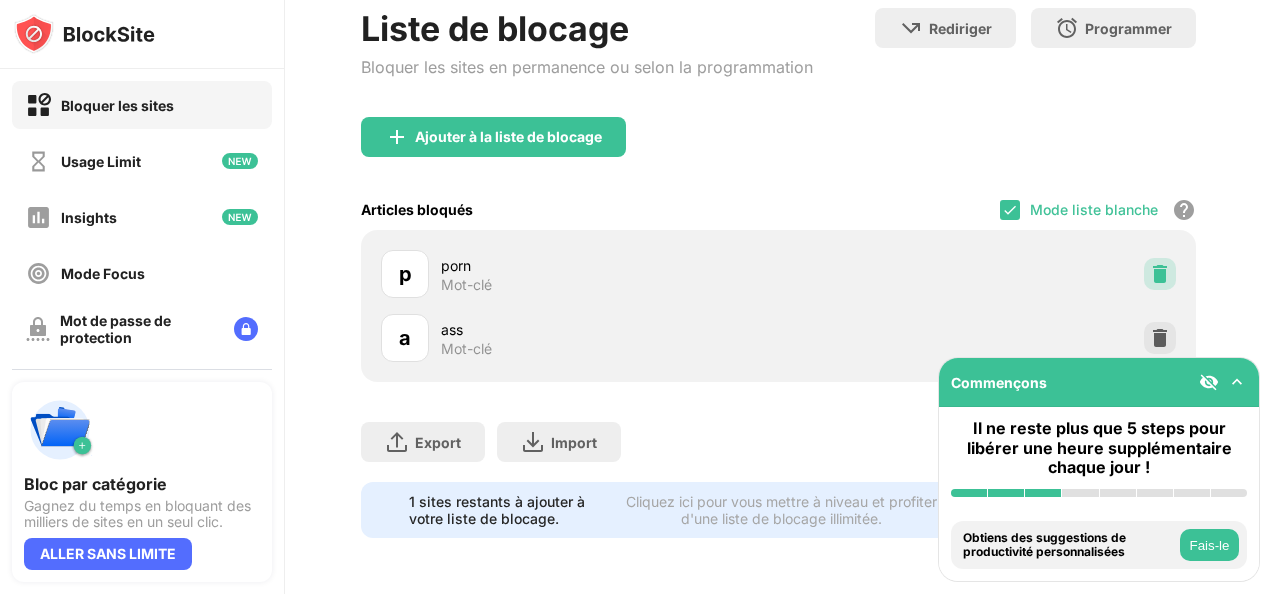 click at bounding box center [1160, 274] 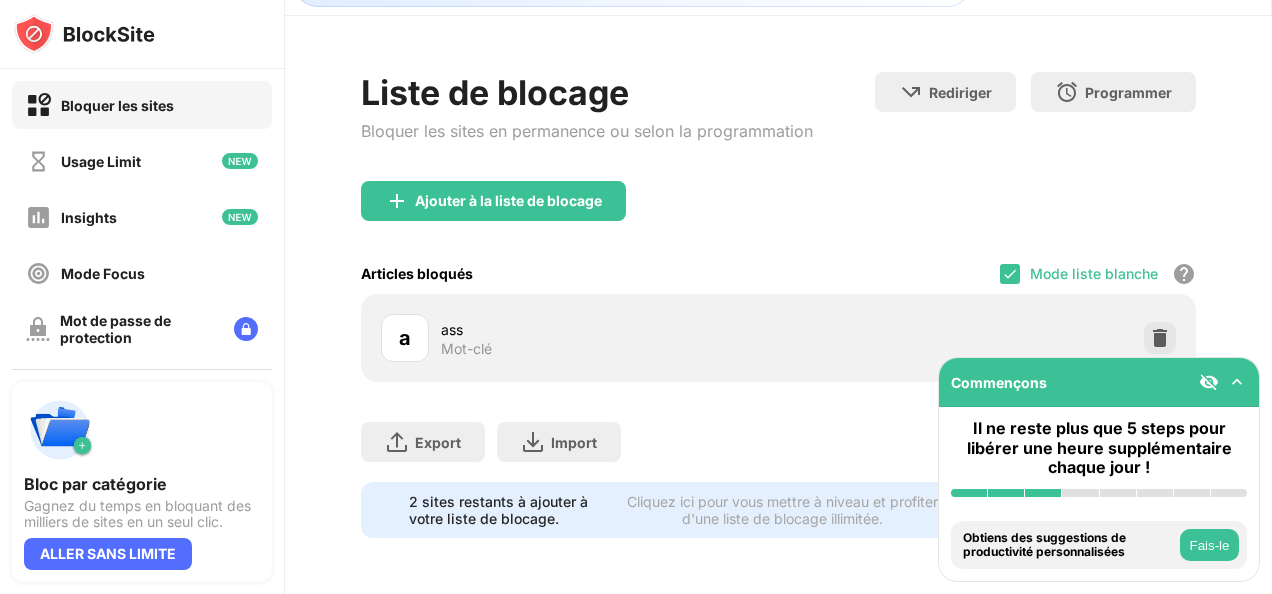 scroll, scrollTop: 67, scrollLeft: 0, axis: vertical 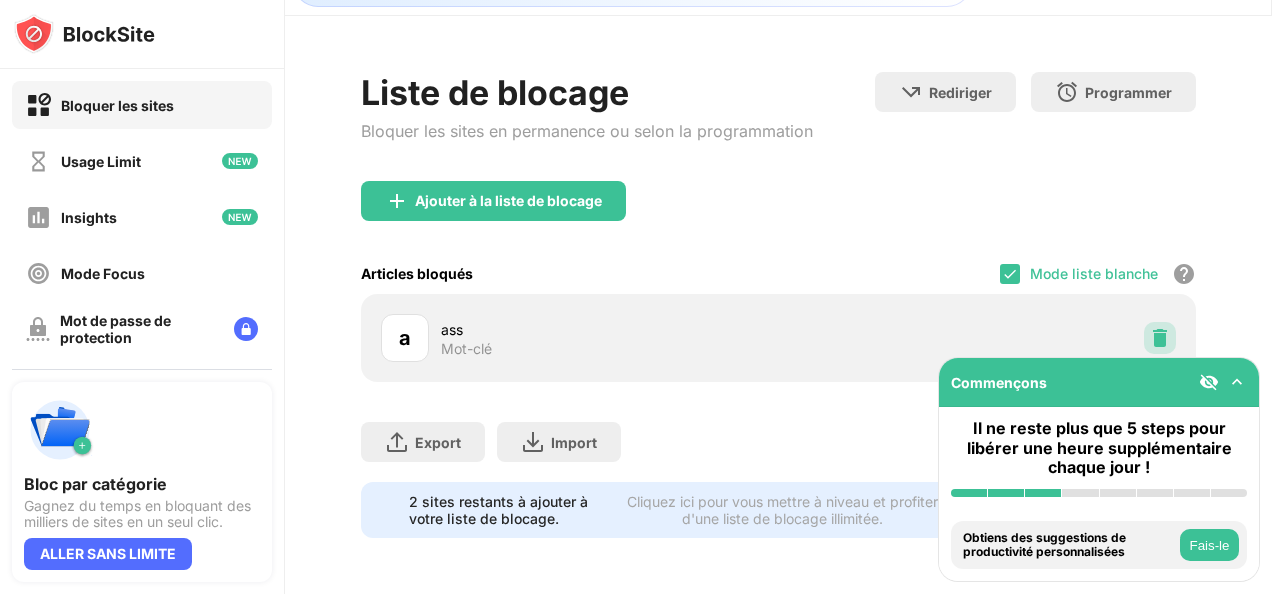 click at bounding box center [1160, 338] 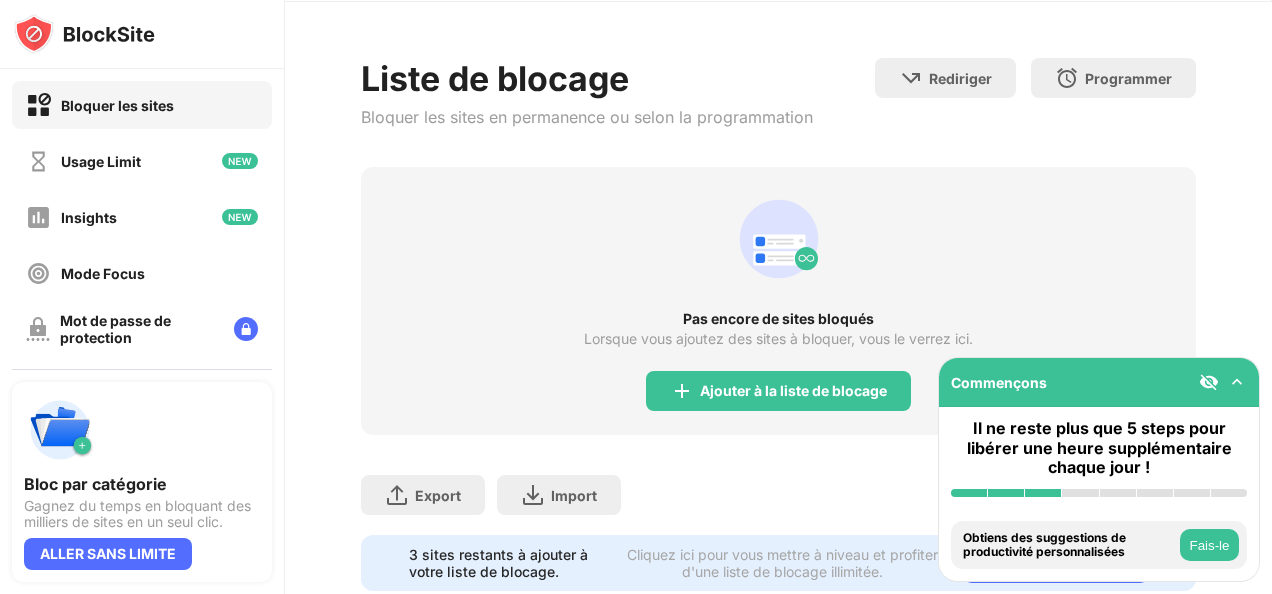 scroll, scrollTop: 134, scrollLeft: 0, axis: vertical 